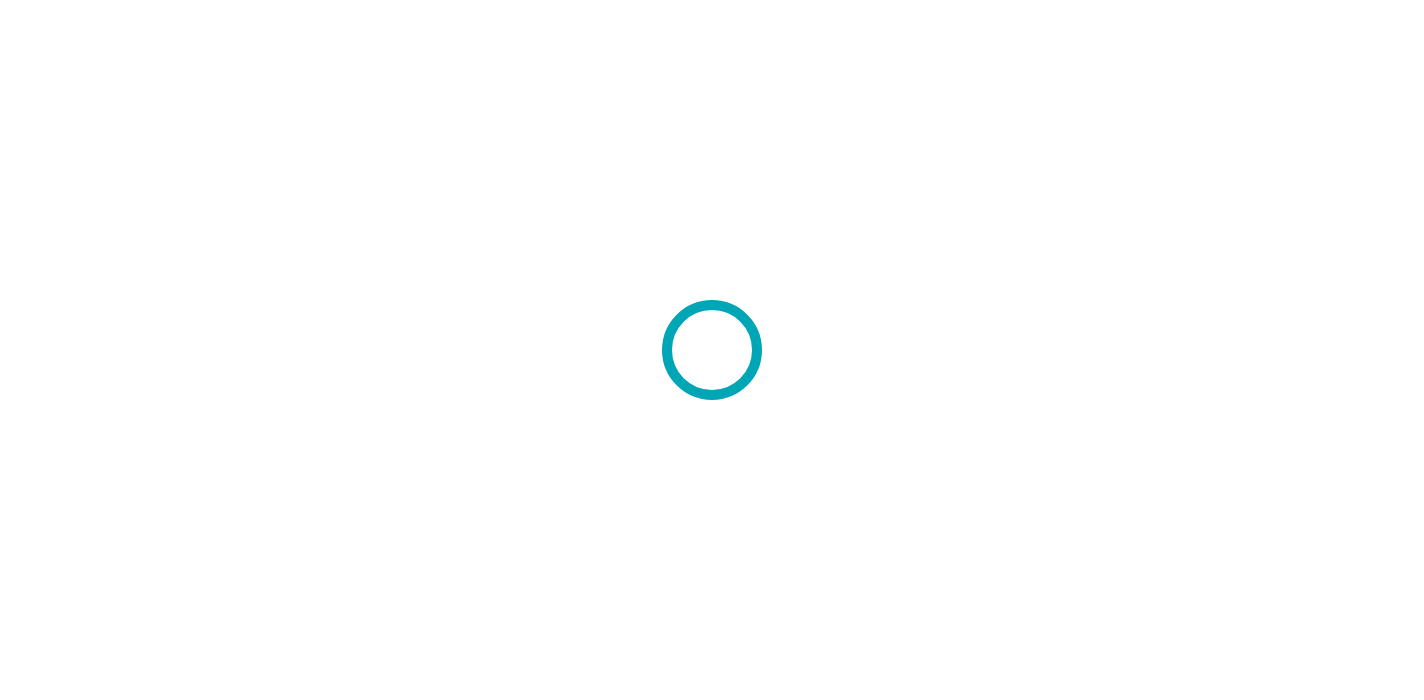 scroll, scrollTop: 0, scrollLeft: 0, axis: both 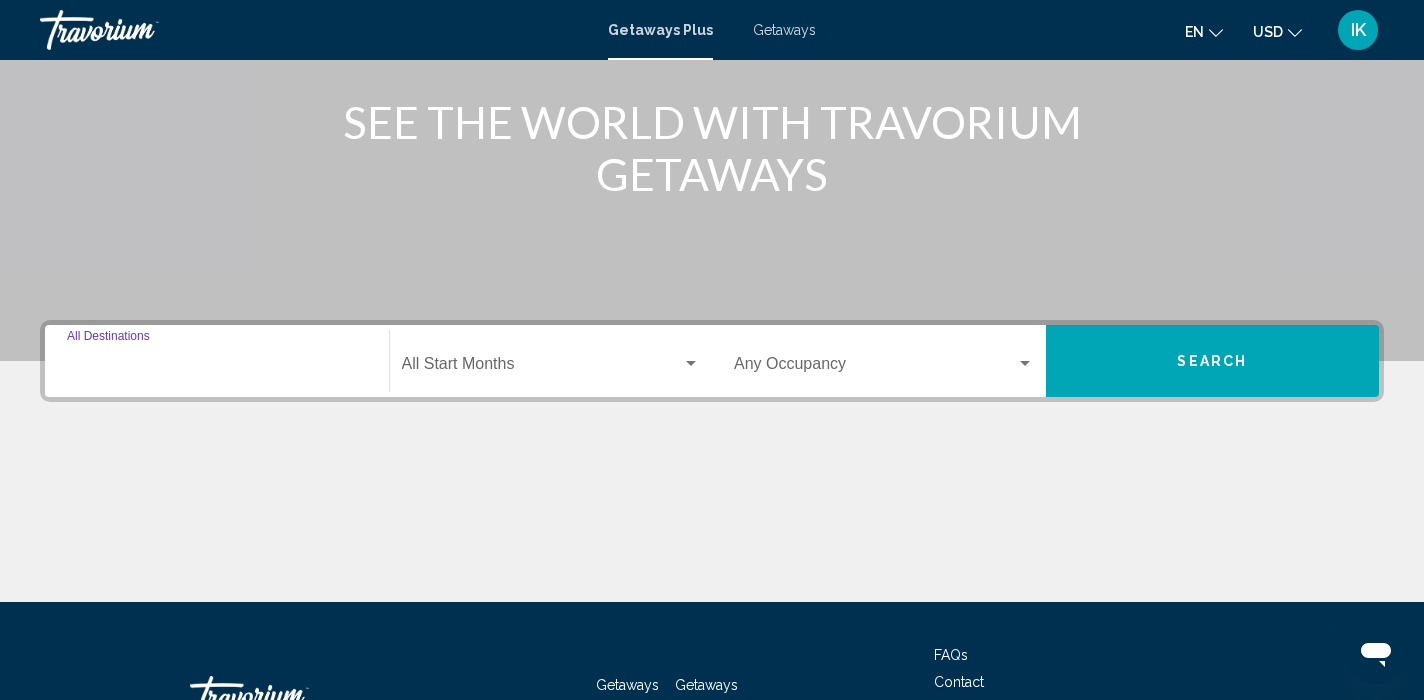click on "Destination All Destinations" at bounding box center (217, 368) 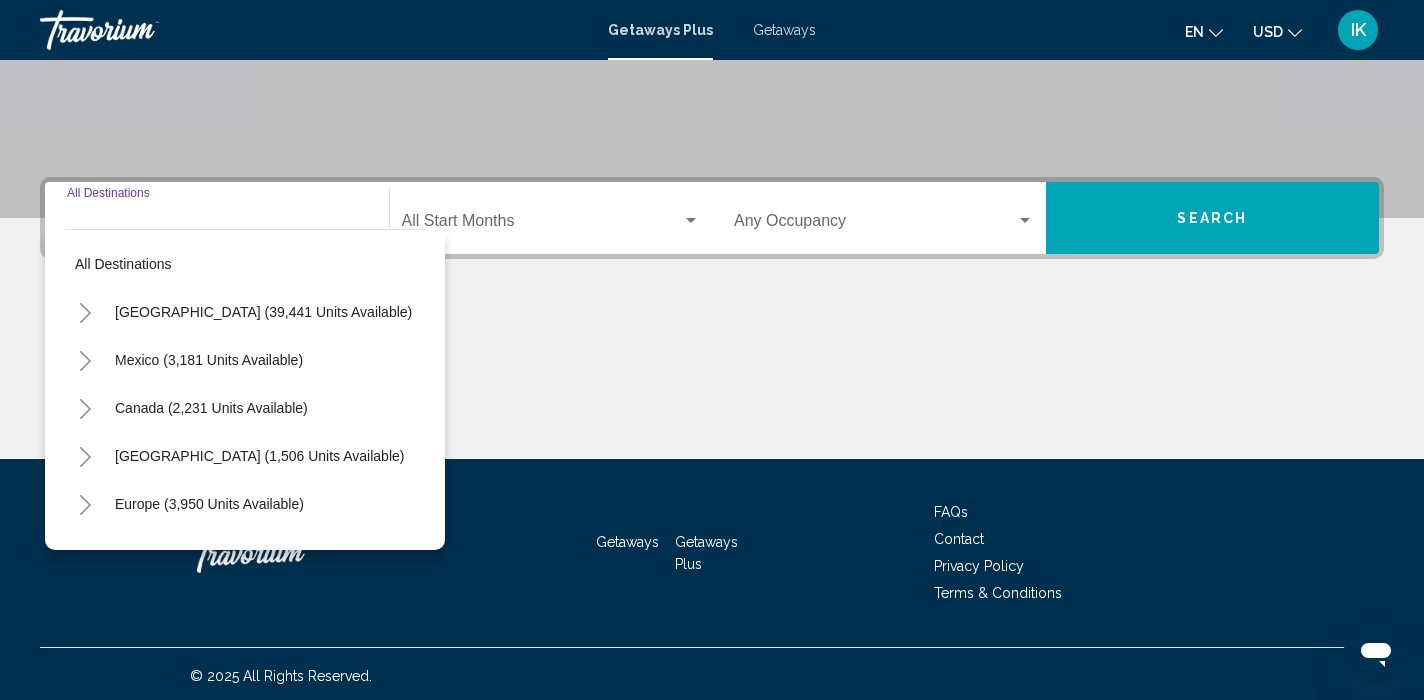 scroll, scrollTop: 386, scrollLeft: 0, axis: vertical 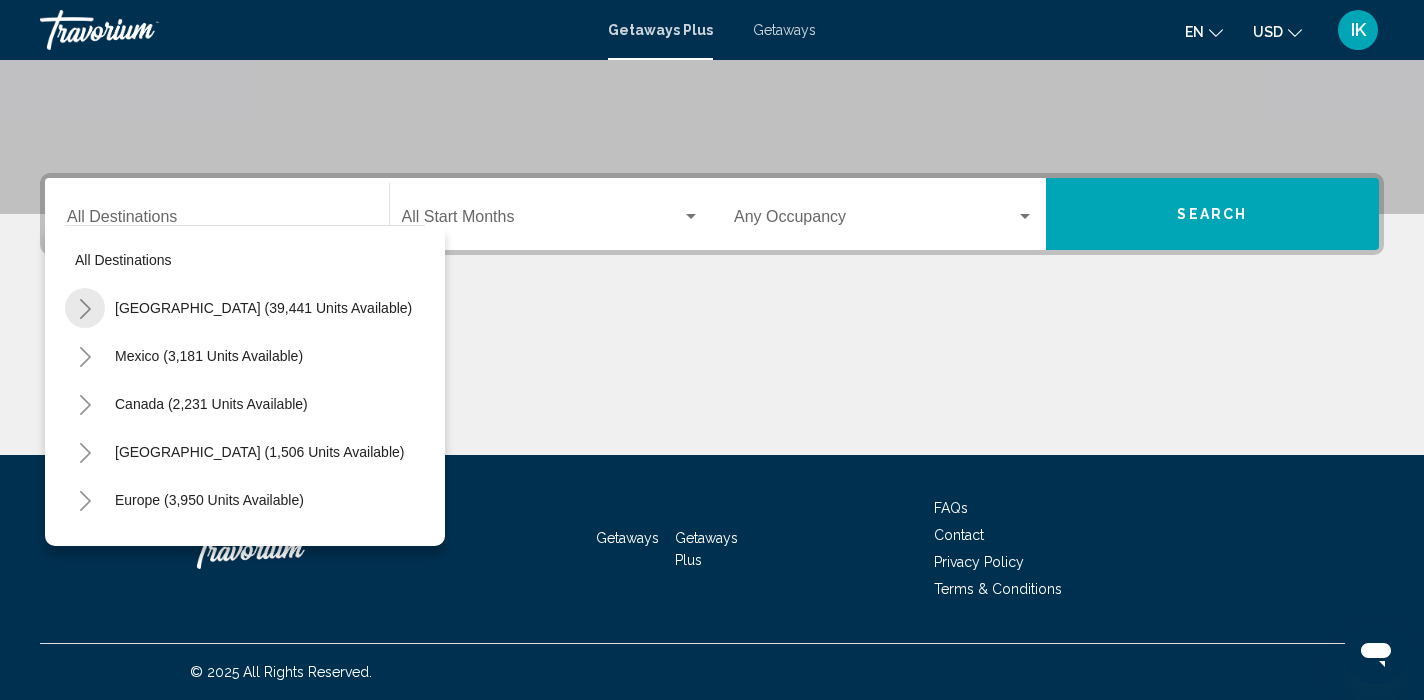 click 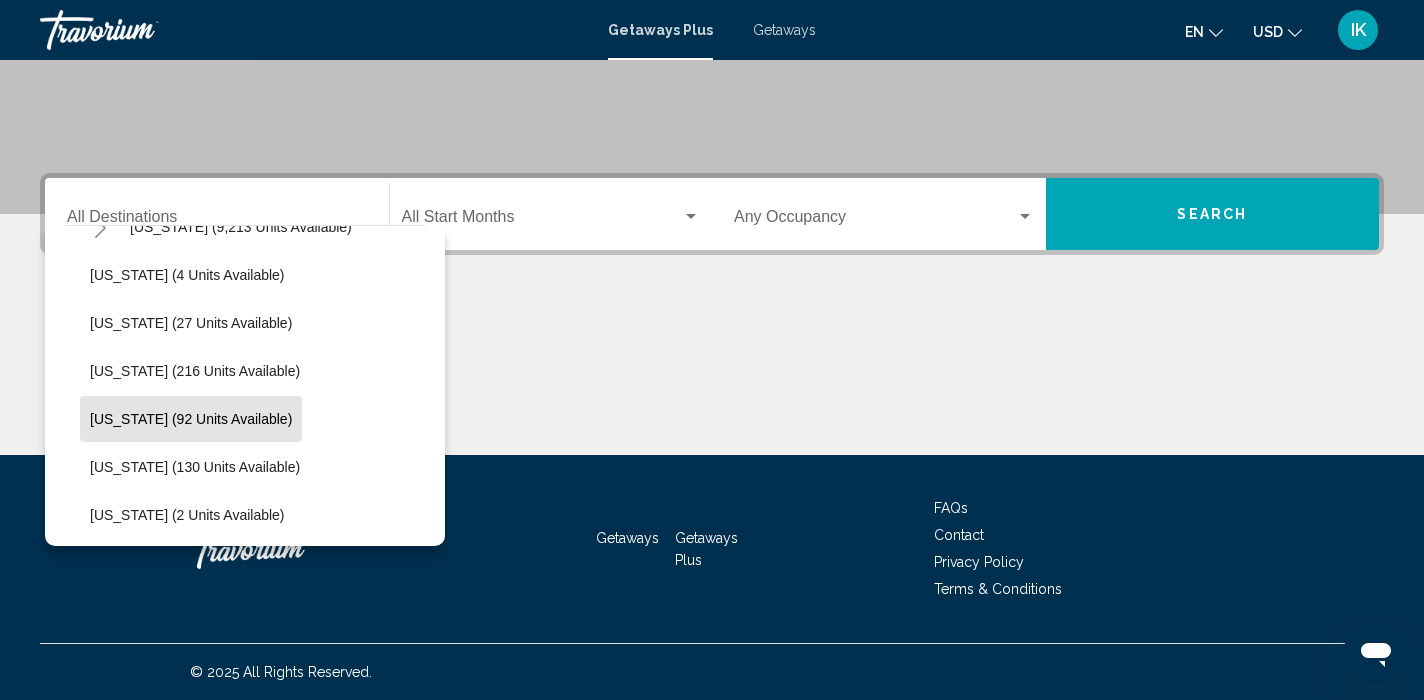 scroll, scrollTop: 356, scrollLeft: 5, axis: both 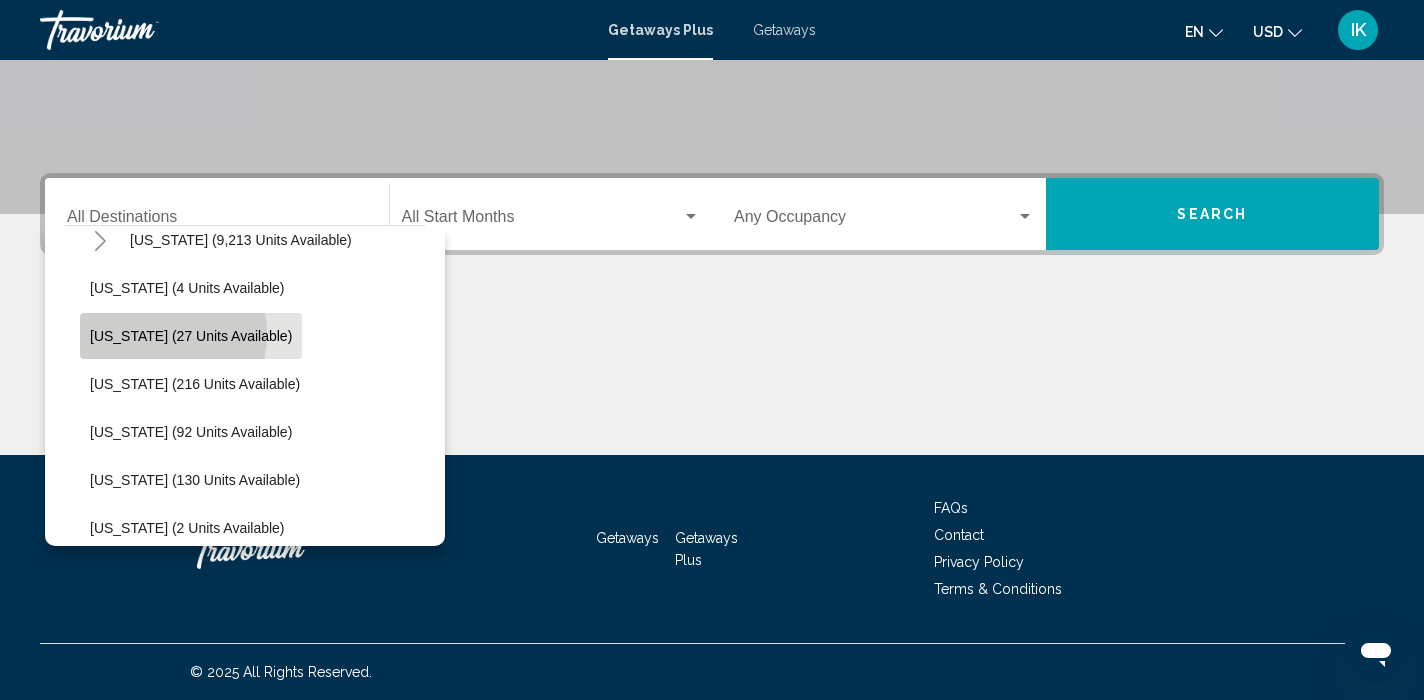 click on "[US_STATE] (27 units available)" 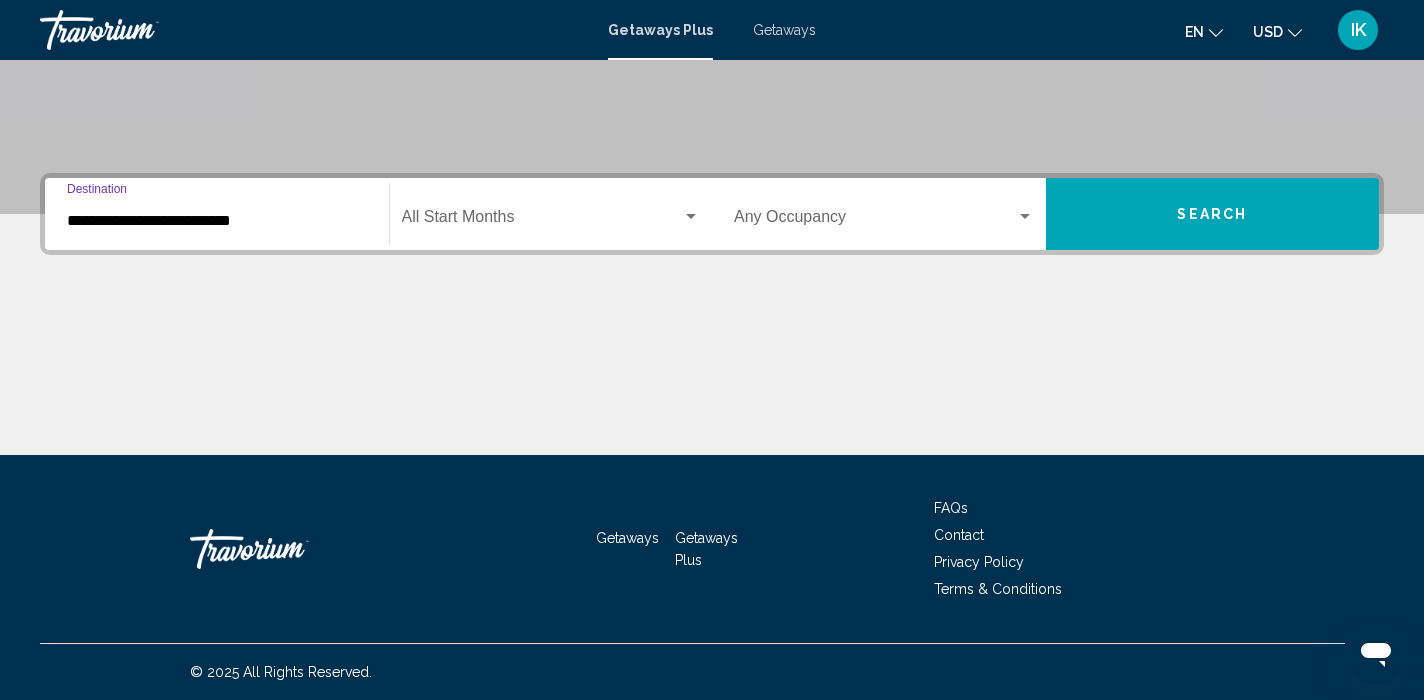 click on "Search" at bounding box center [1213, 214] 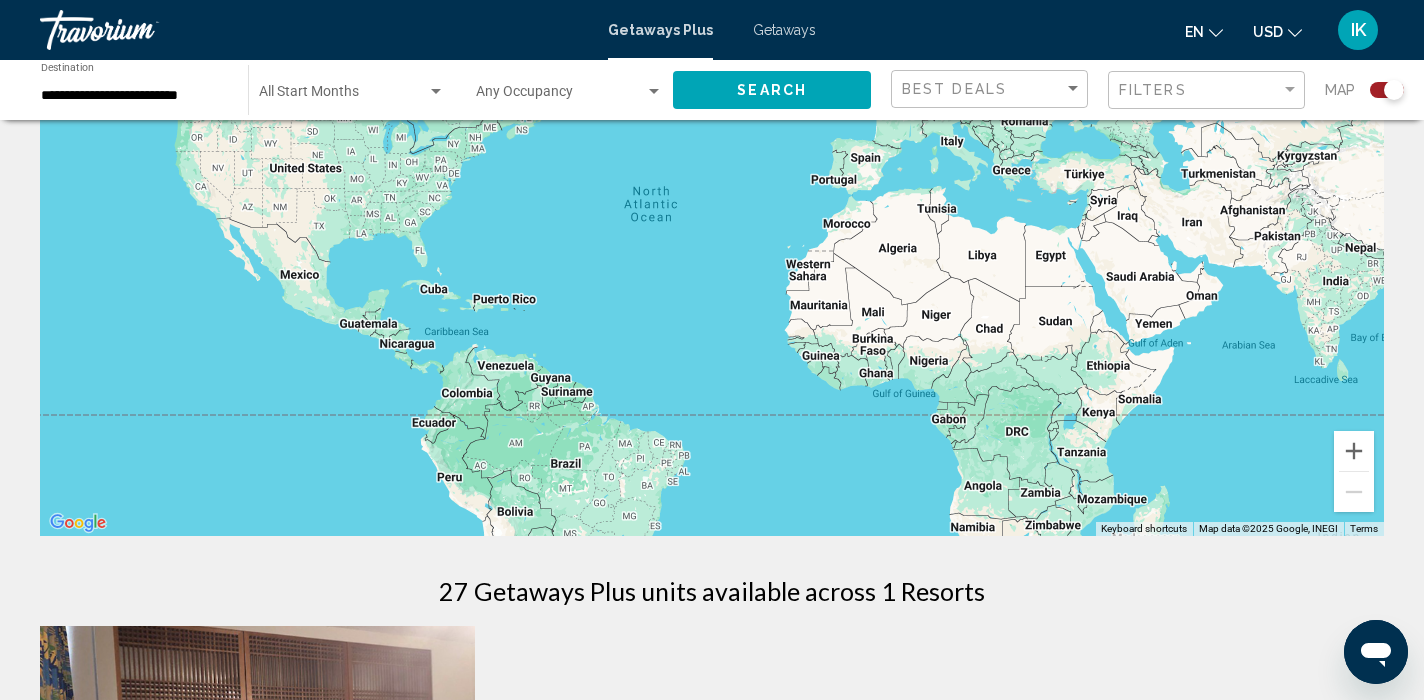 scroll, scrollTop: 207, scrollLeft: 0, axis: vertical 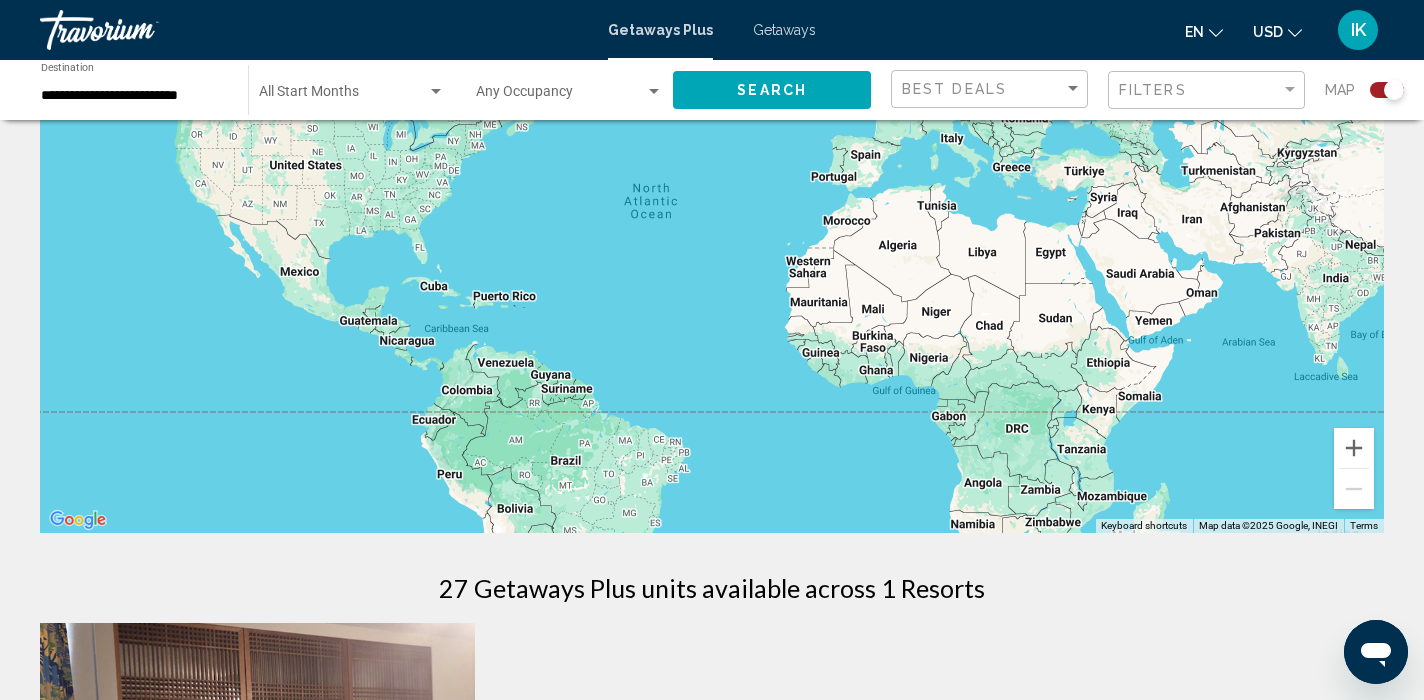 click on "Getaways" at bounding box center [784, 30] 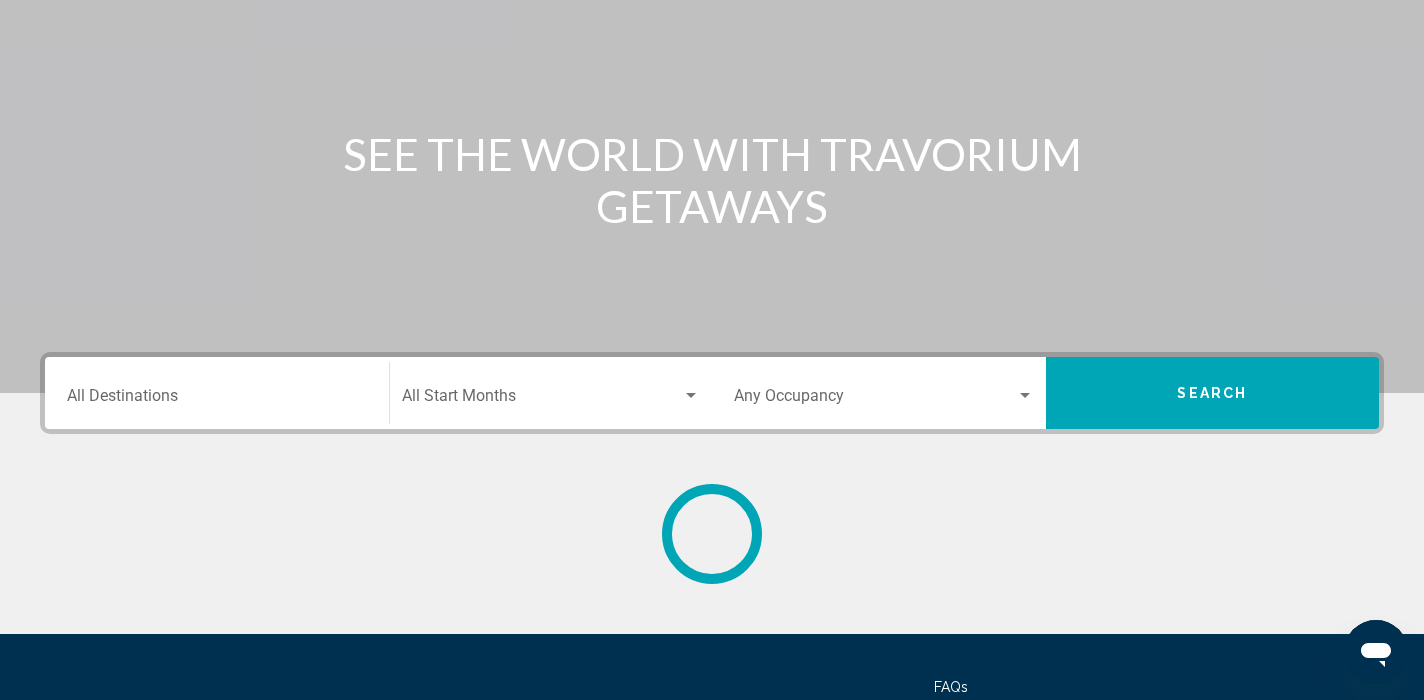 scroll, scrollTop: 0, scrollLeft: 0, axis: both 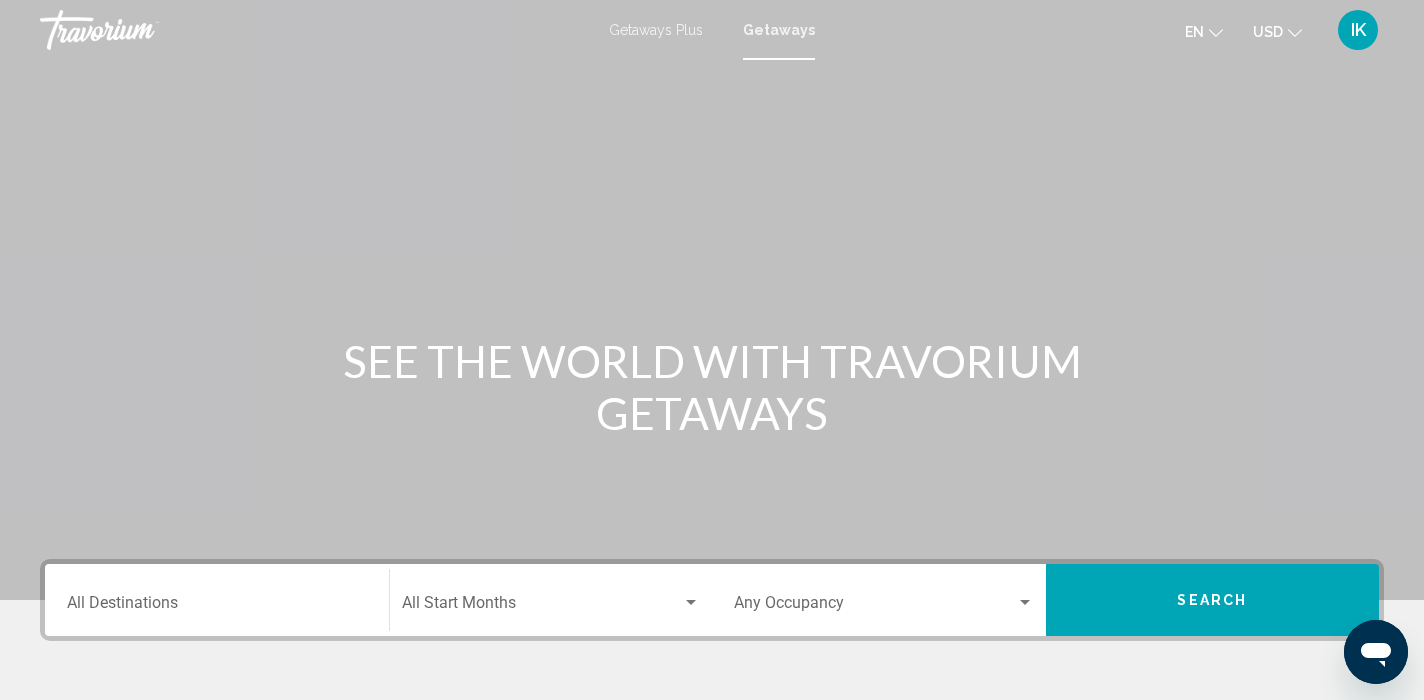 click on "Destination All Destinations" at bounding box center [217, 607] 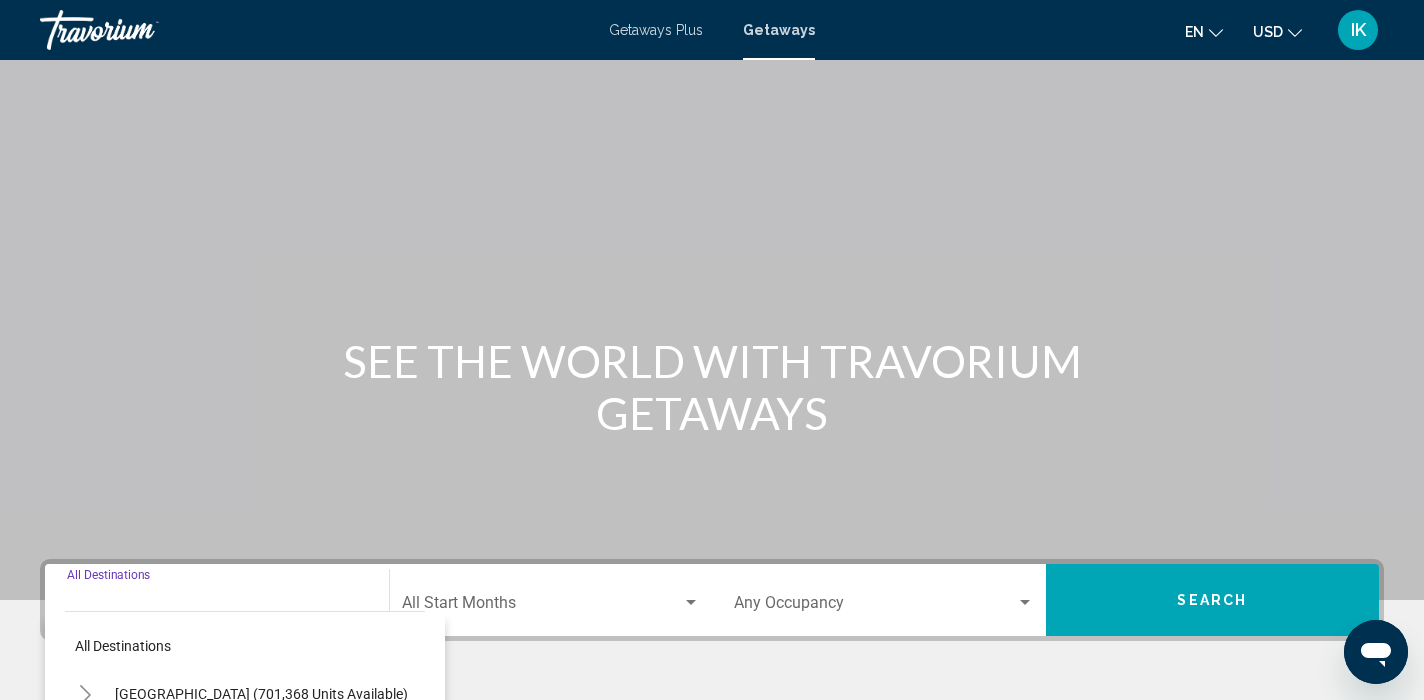 scroll, scrollTop: 386, scrollLeft: 0, axis: vertical 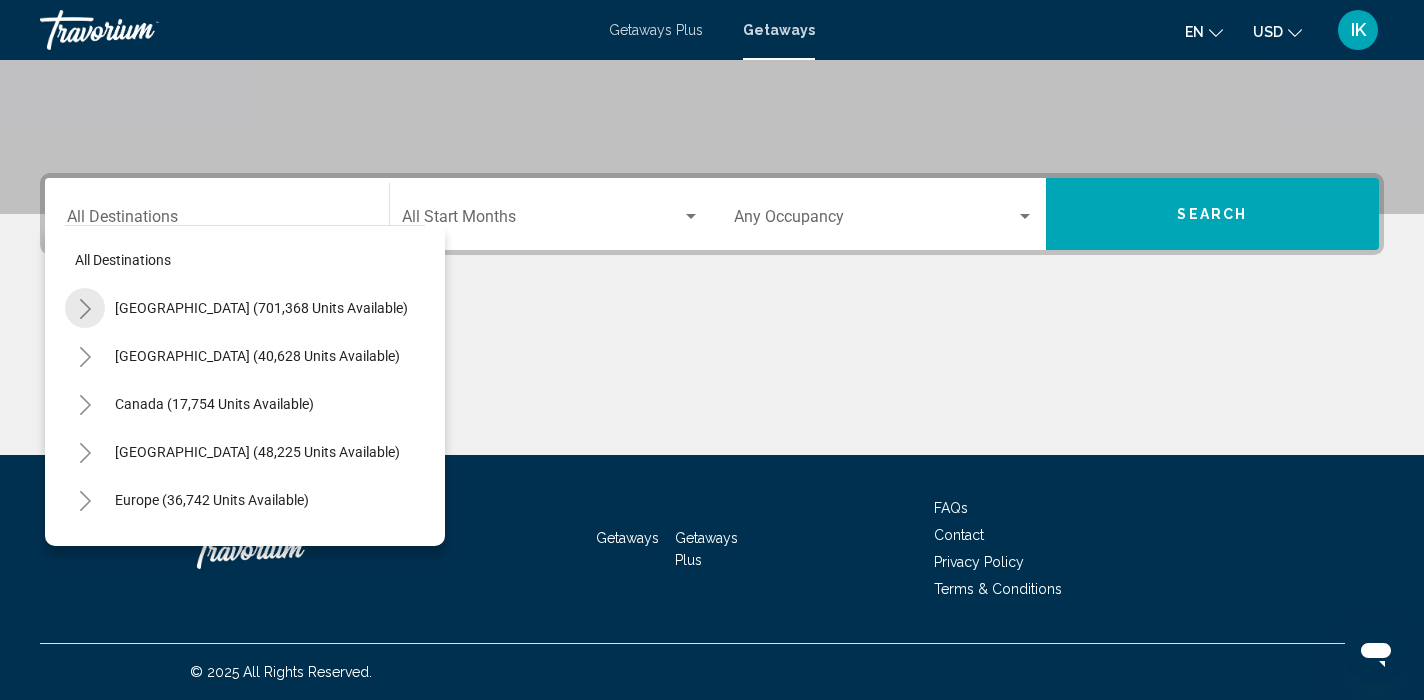 click 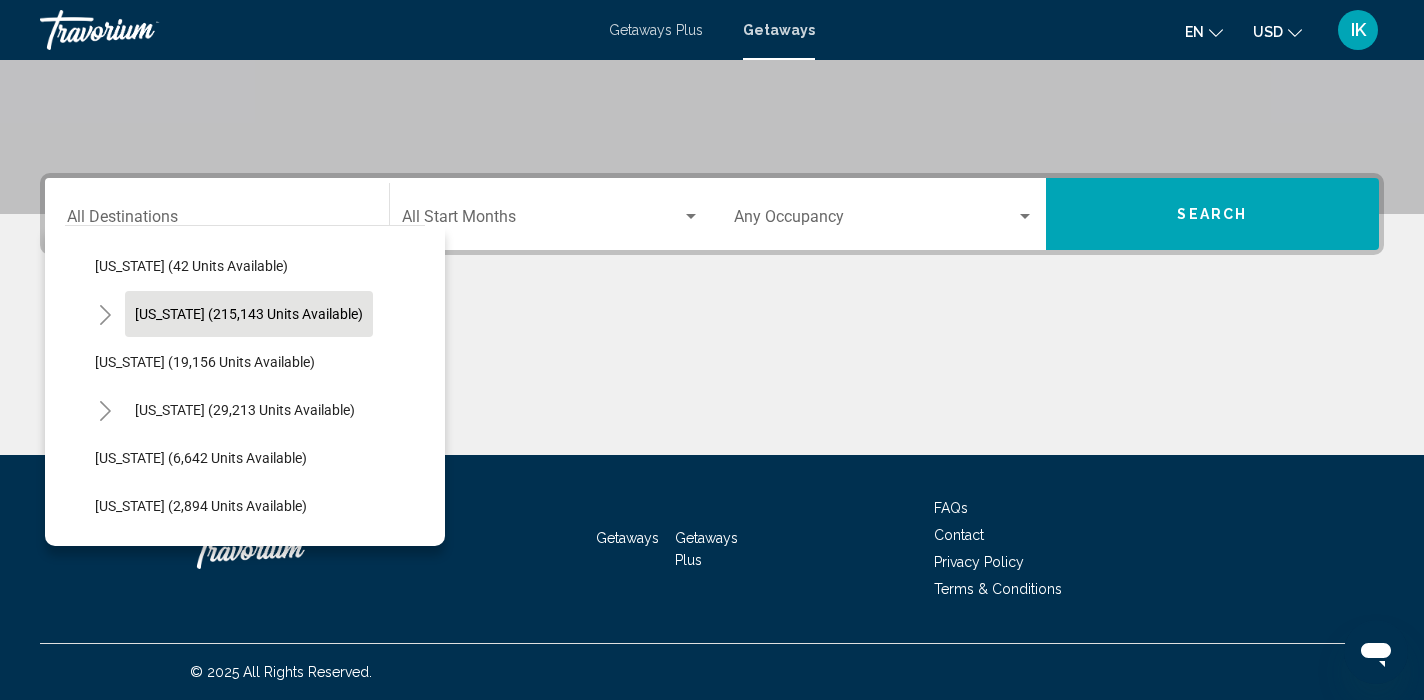 scroll, scrollTop: 343, scrollLeft: 0, axis: vertical 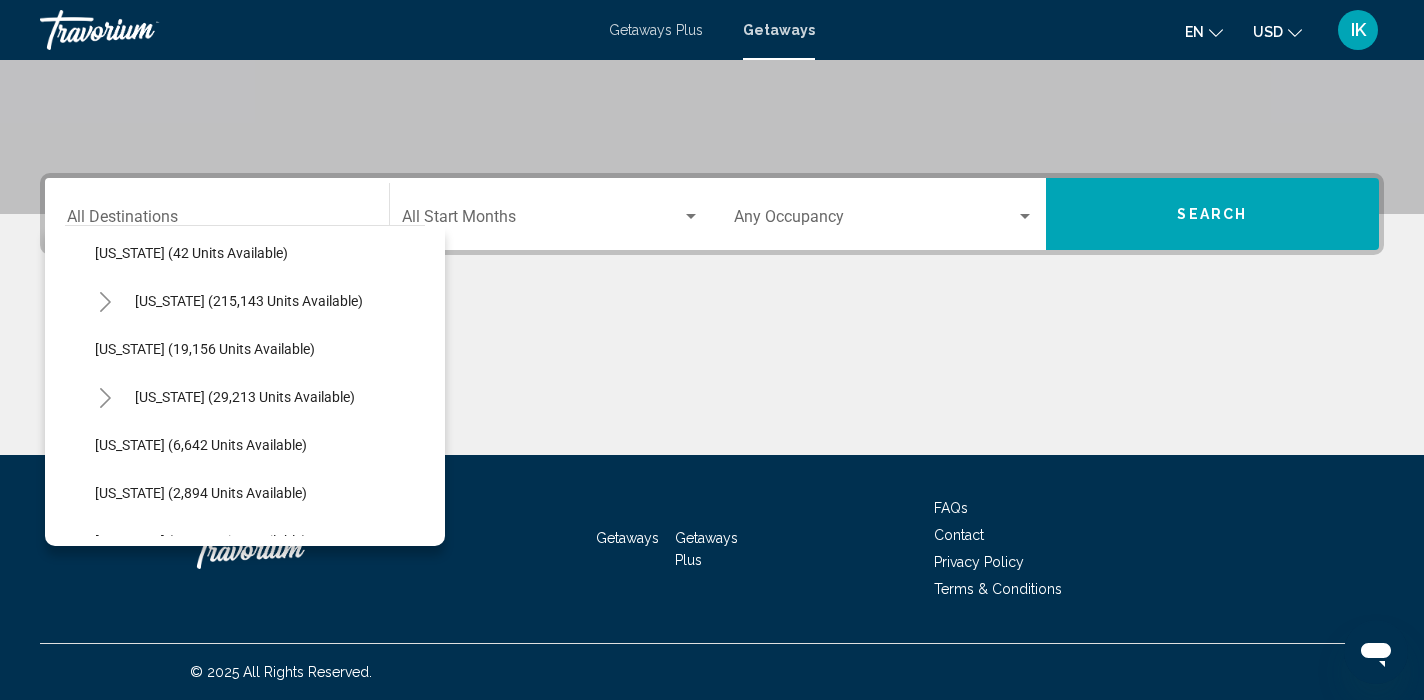 click 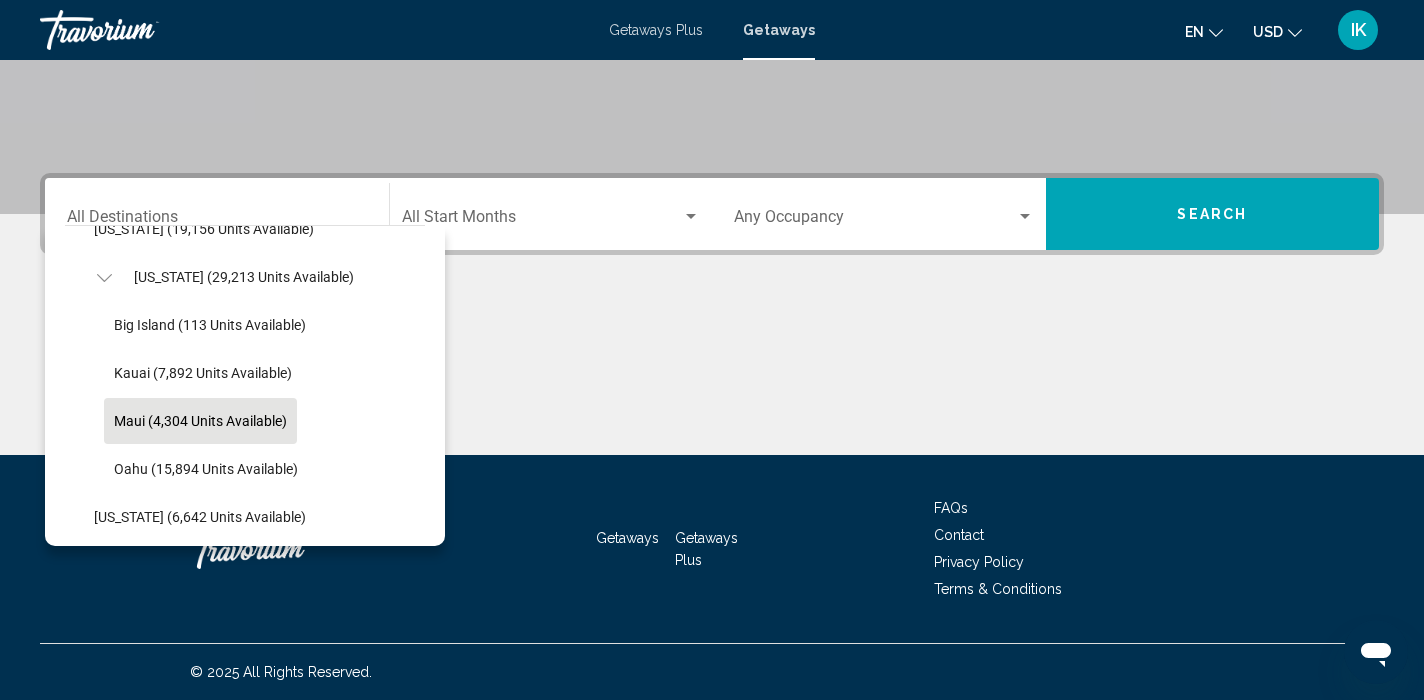 scroll, scrollTop: 465, scrollLeft: 1, axis: both 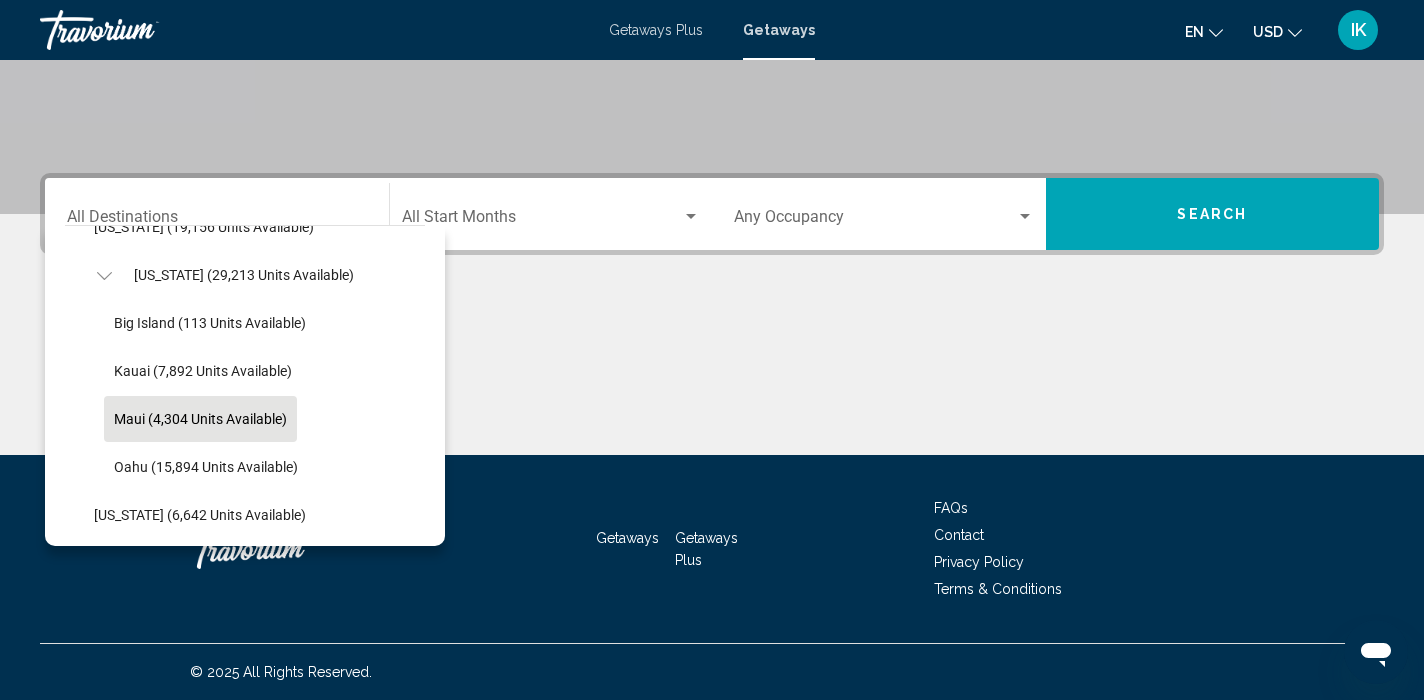 click on "Maui (4,304 units available)" 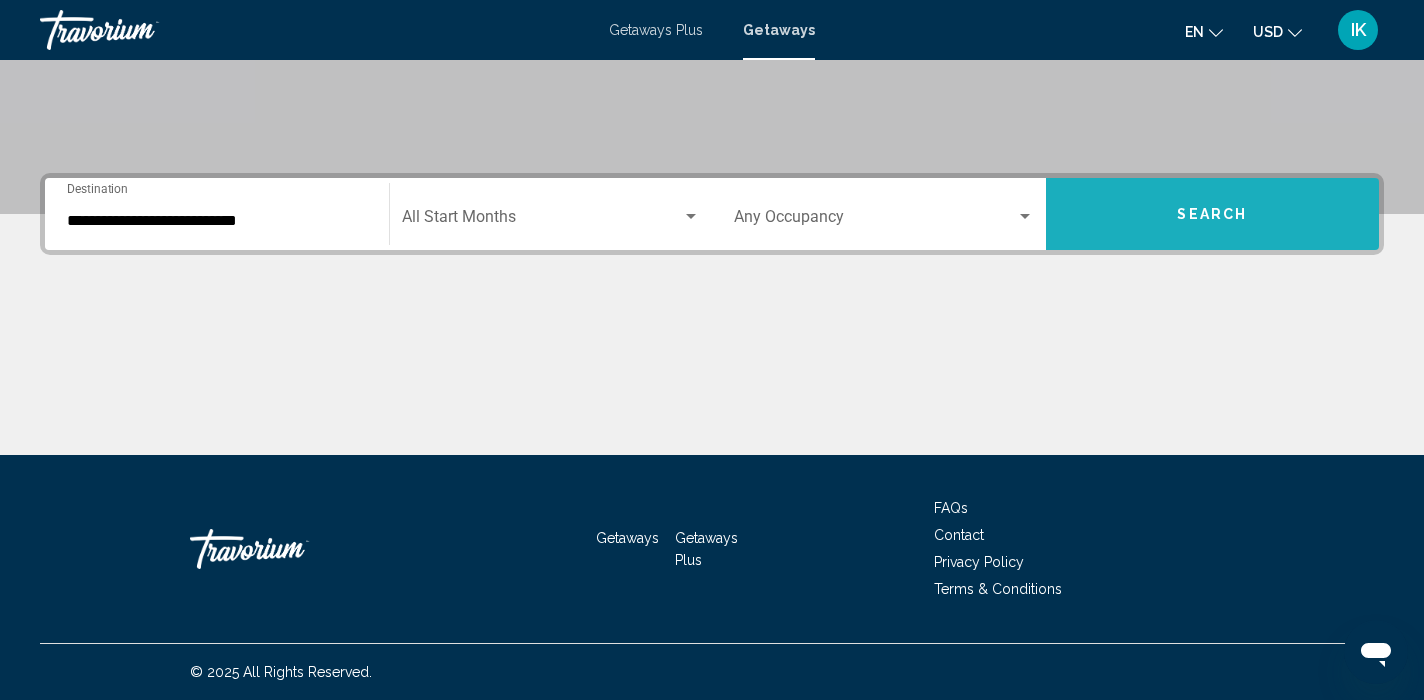 click on "Search" at bounding box center (1213, 214) 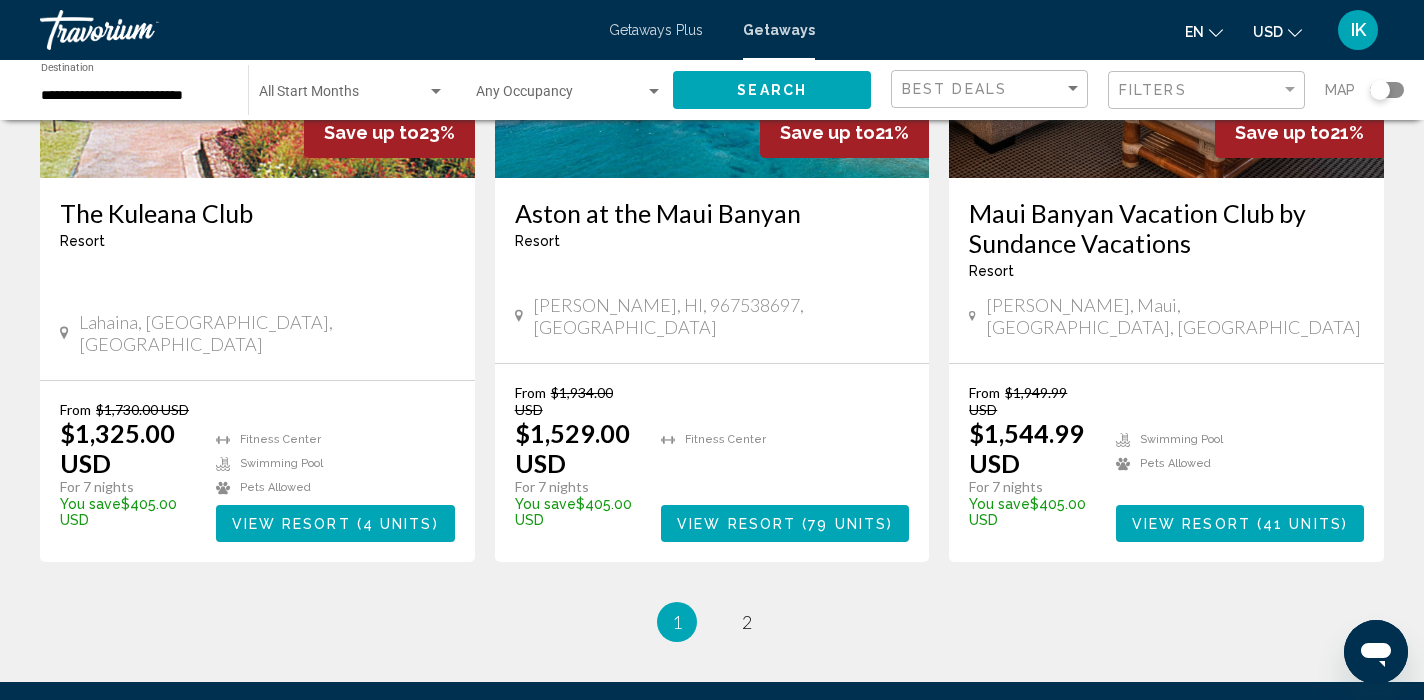 scroll, scrollTop: 2550, scrollLeft: 0, axis: vertical 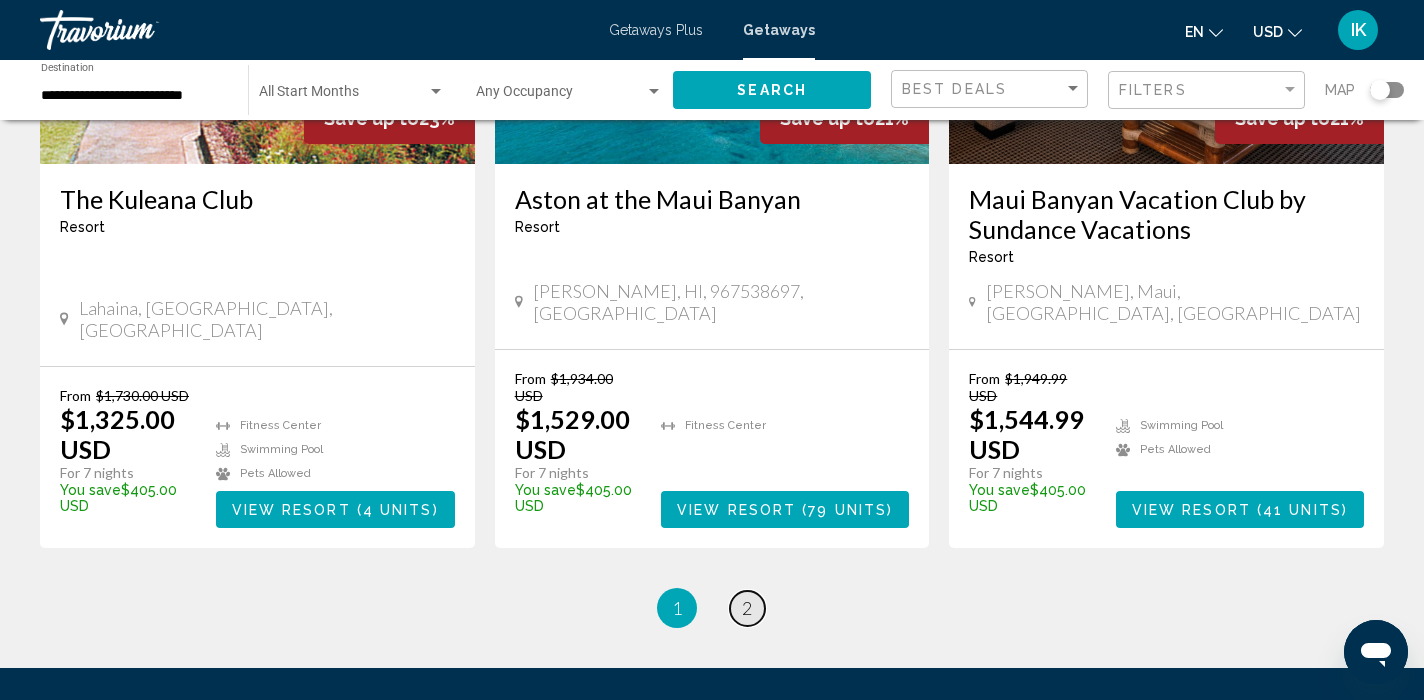 click on "2" at bounding box center (747, 608) 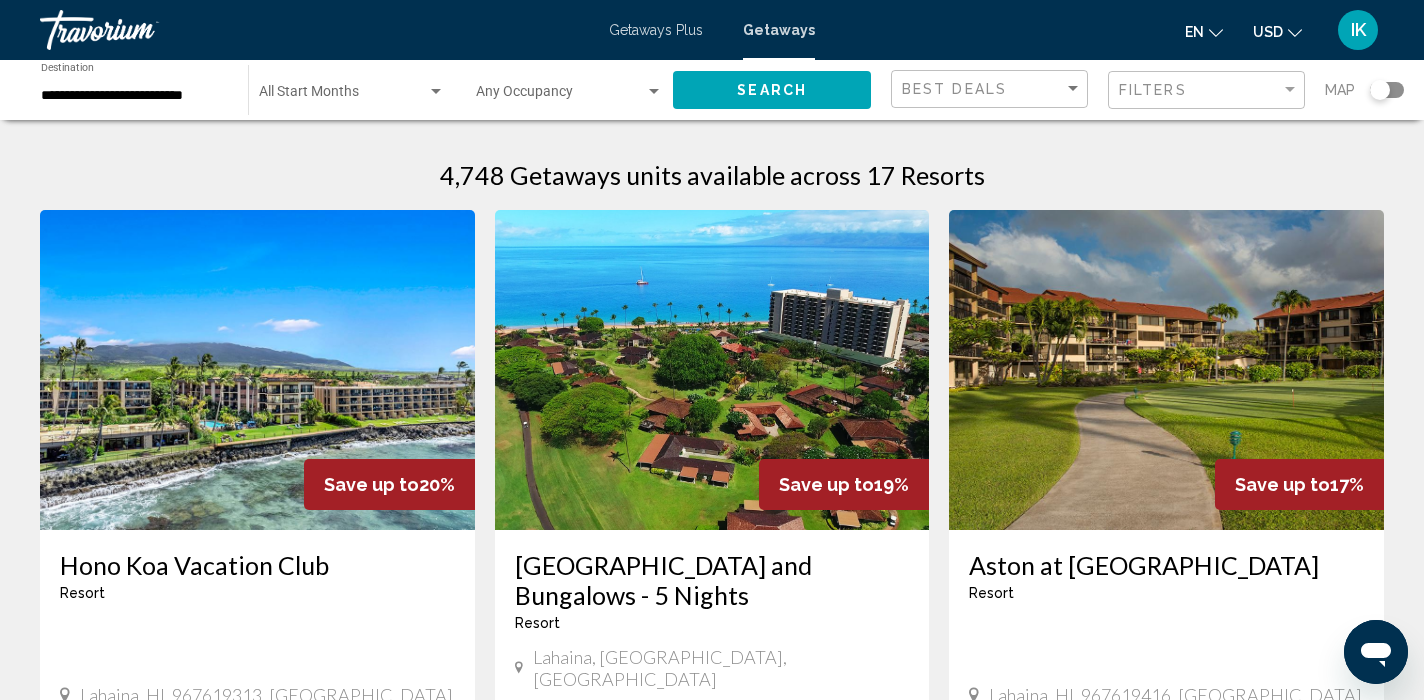 scroll, scrollTop: 0, scrollLeft: 0, axis: both 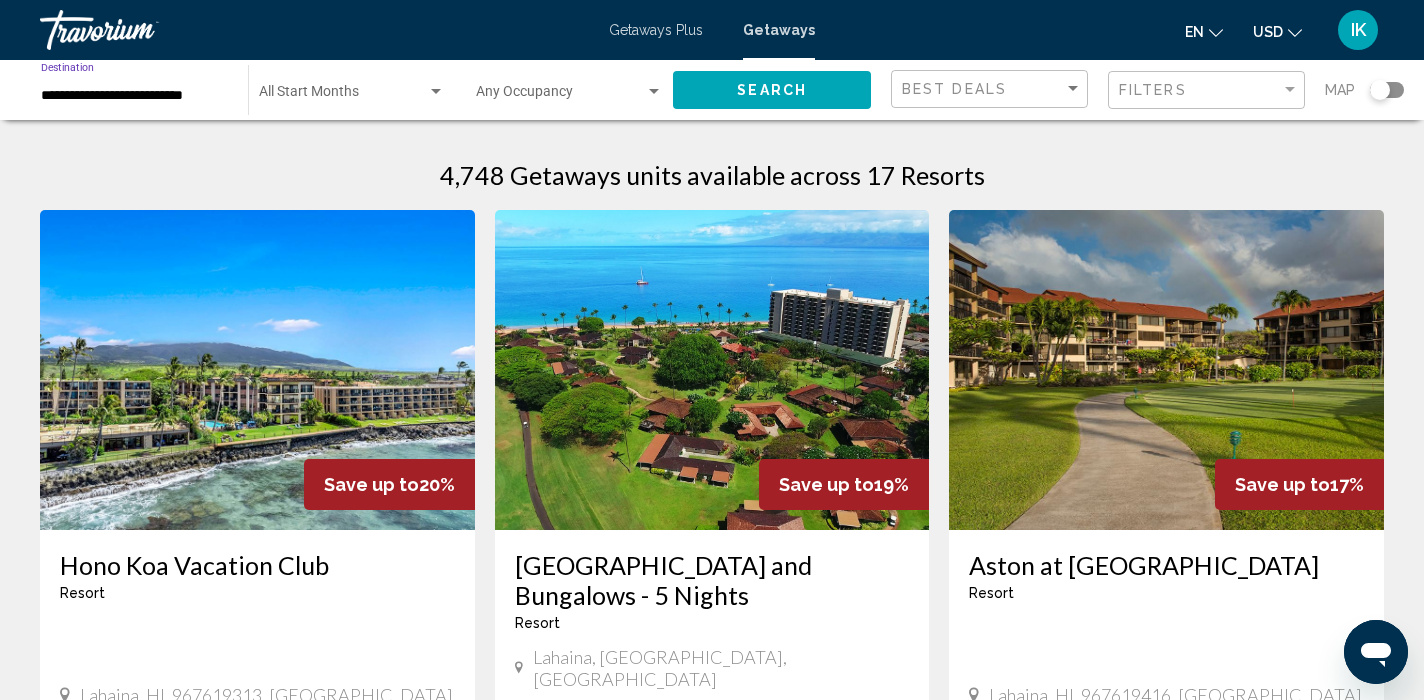 click on "**********" at bounding box center [134, 96] 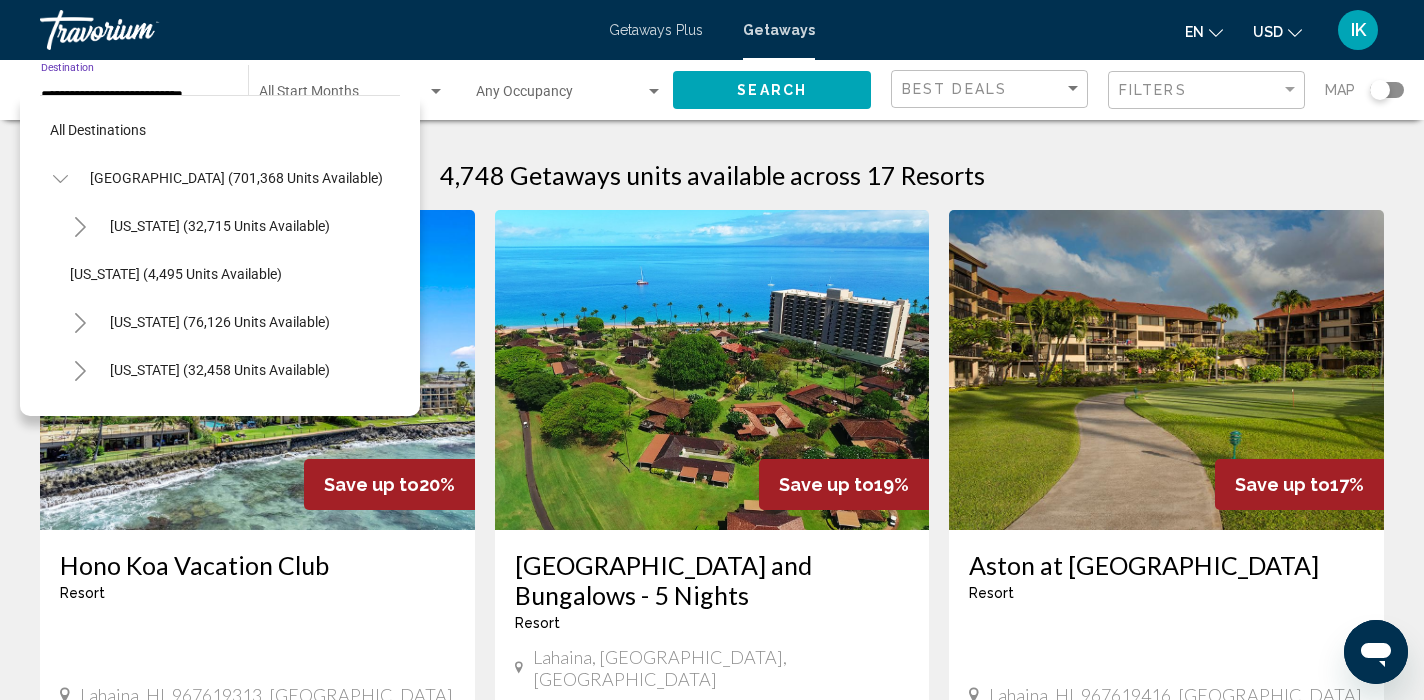 scroll, scrollTop: 503, scrollLeft: 0, axis: vertical 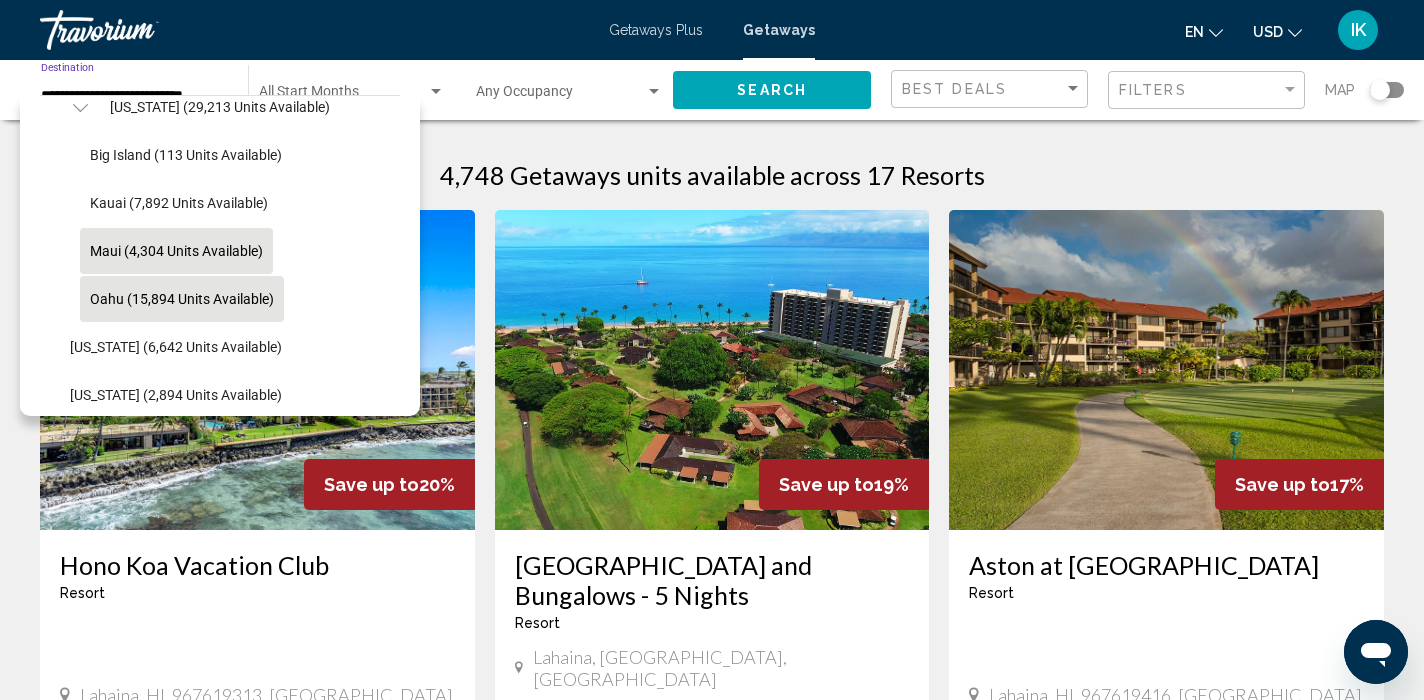 click on "Oahu (15,894 units available)" 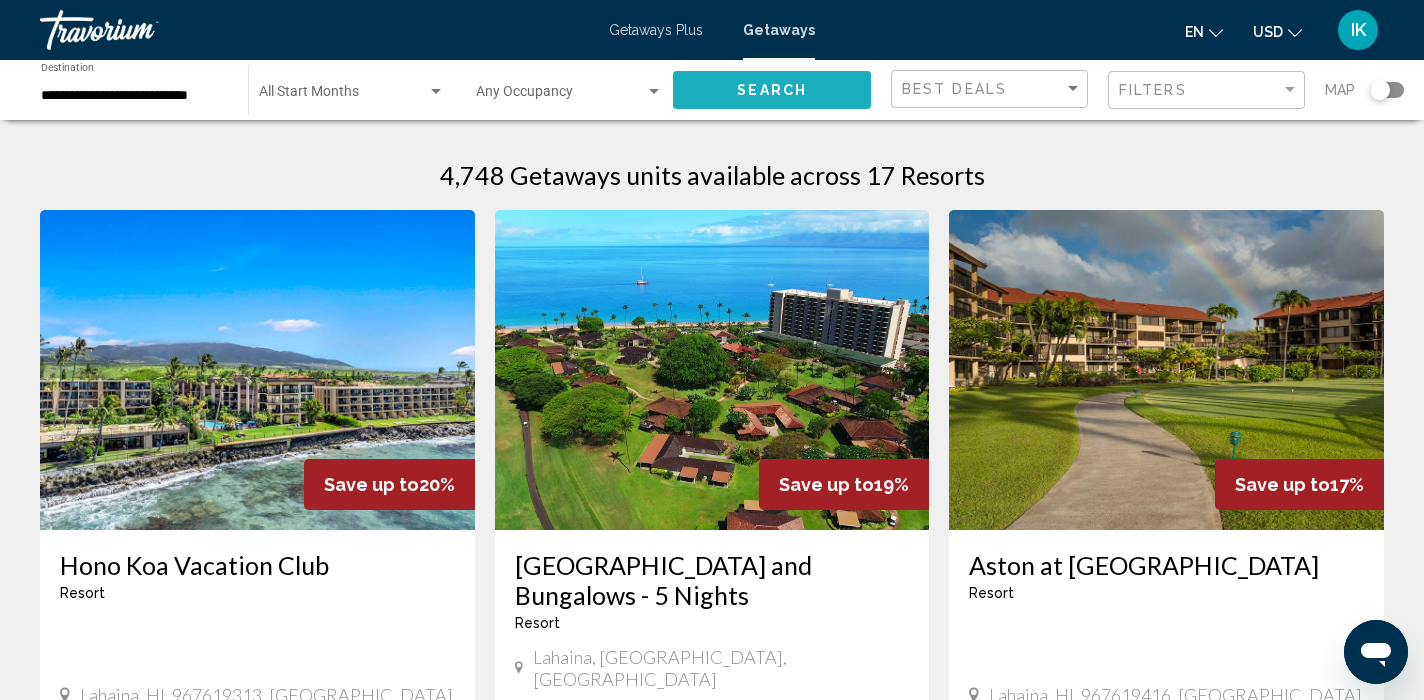 click on "Search" 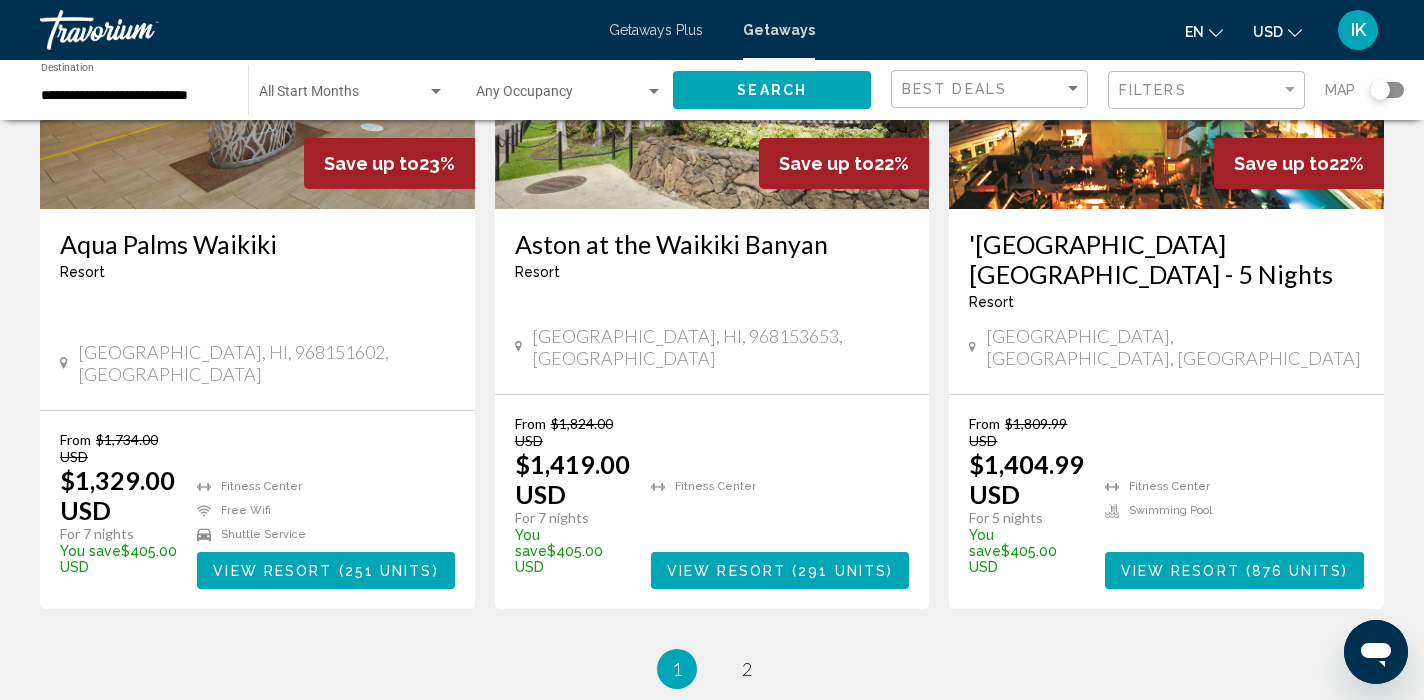scroll, scrollTop: 2723, scrollLeft: 0, axis: vertical 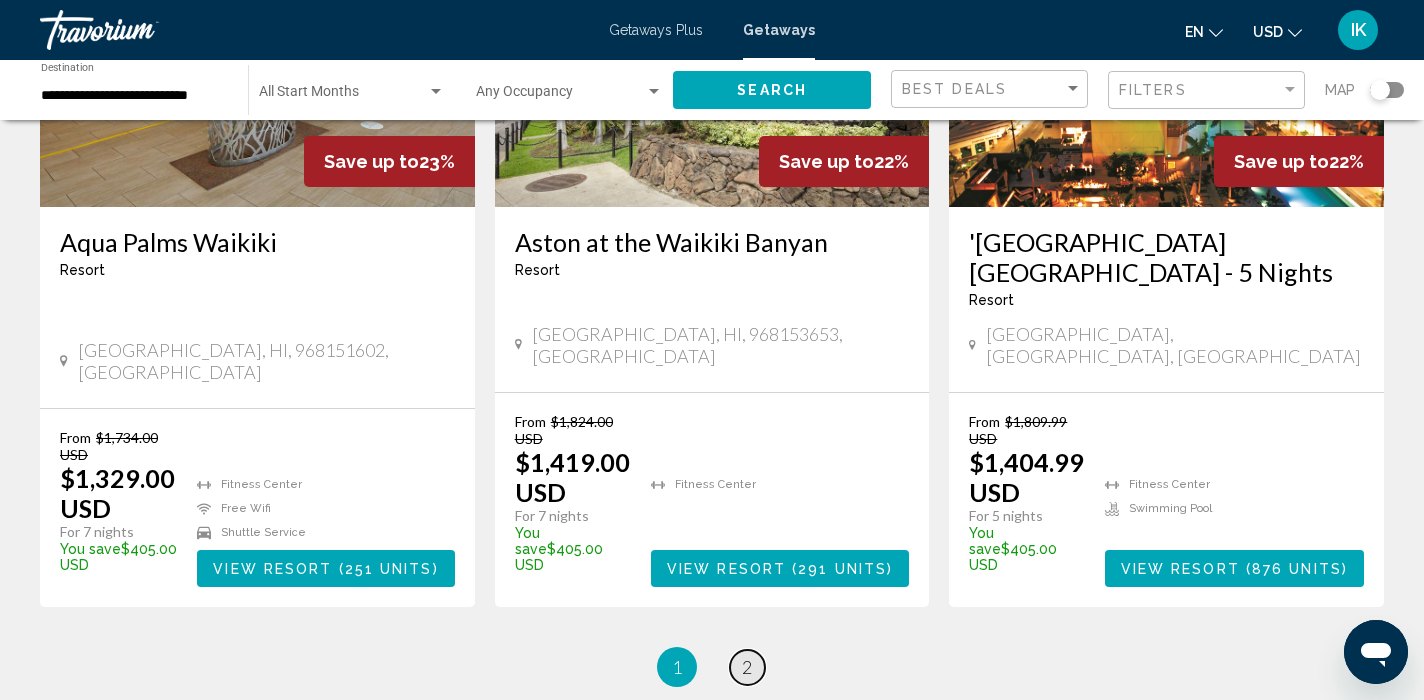 click on "2" at bounding box center [747, 667] 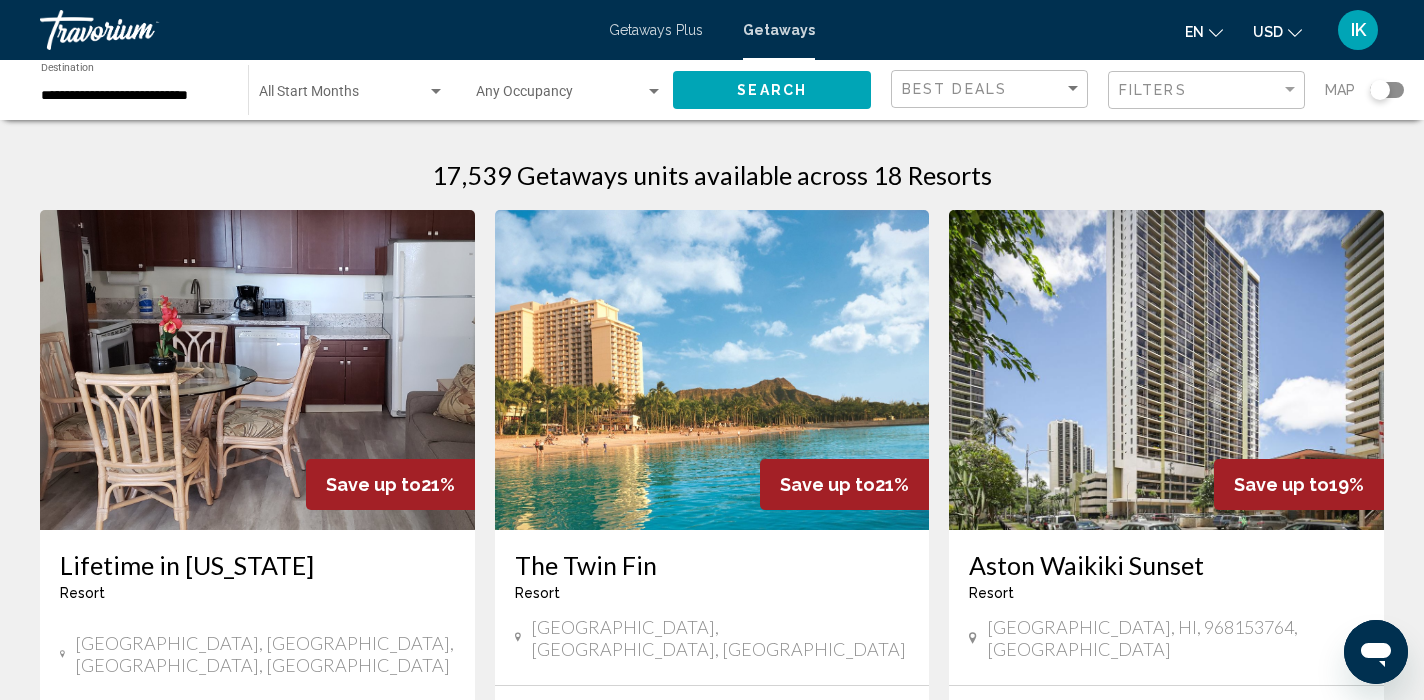 scroll, scrollTop: 0, scrollLeft: 0, axis: both 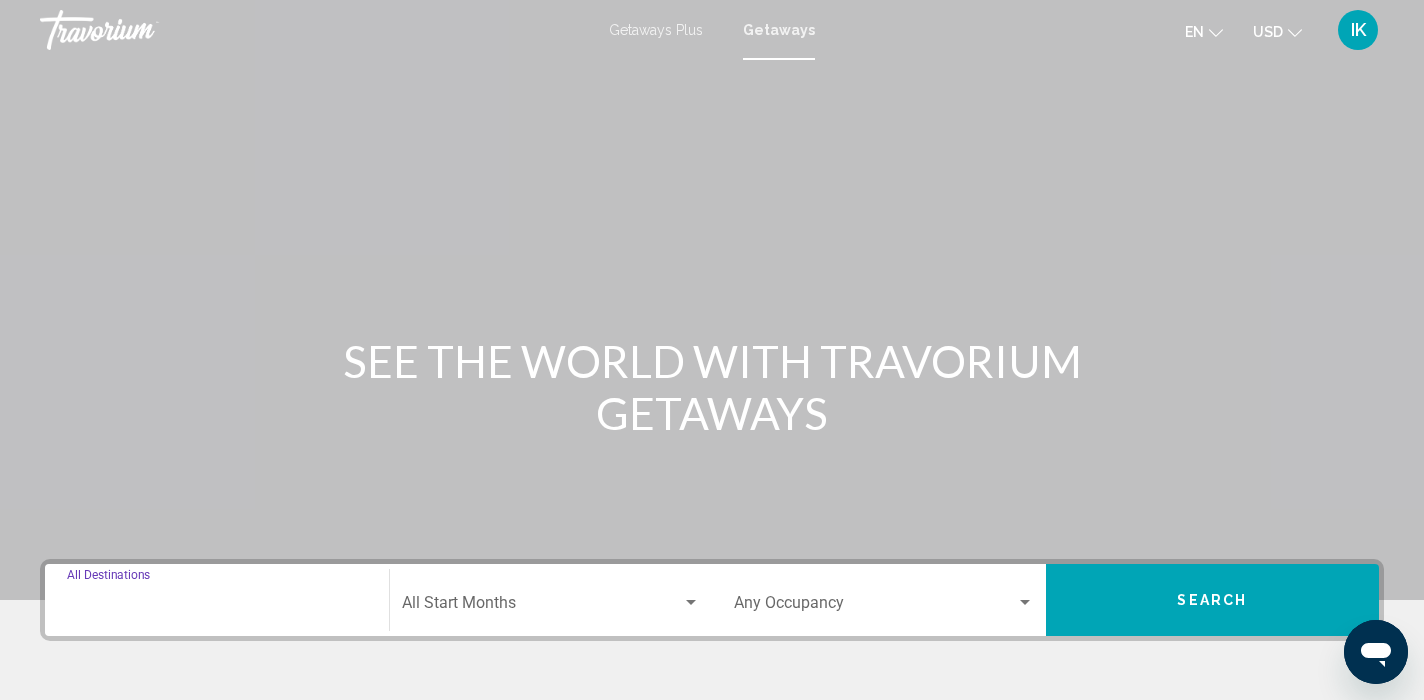 click on "Destination All Destinations" at bounding box center (217, 607) 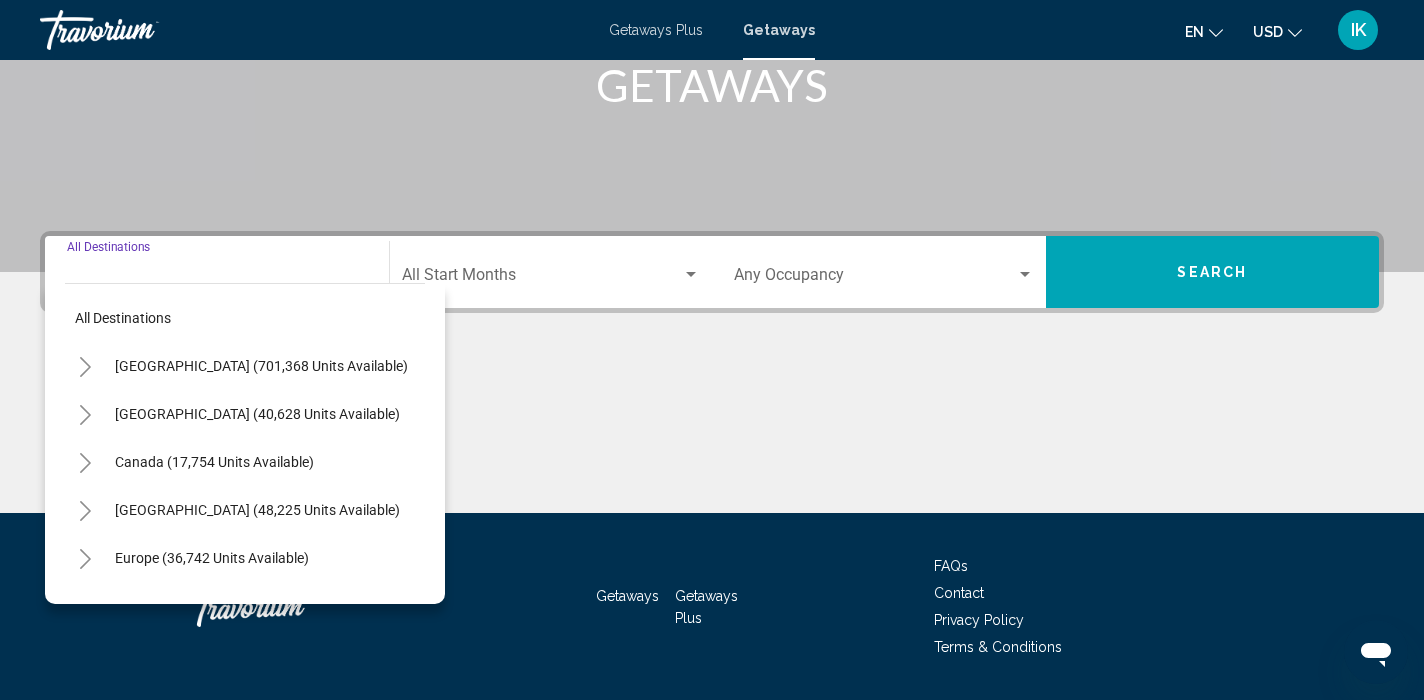 scroll, scrollTop: 386, scrollLeft: 0, axis: vertical 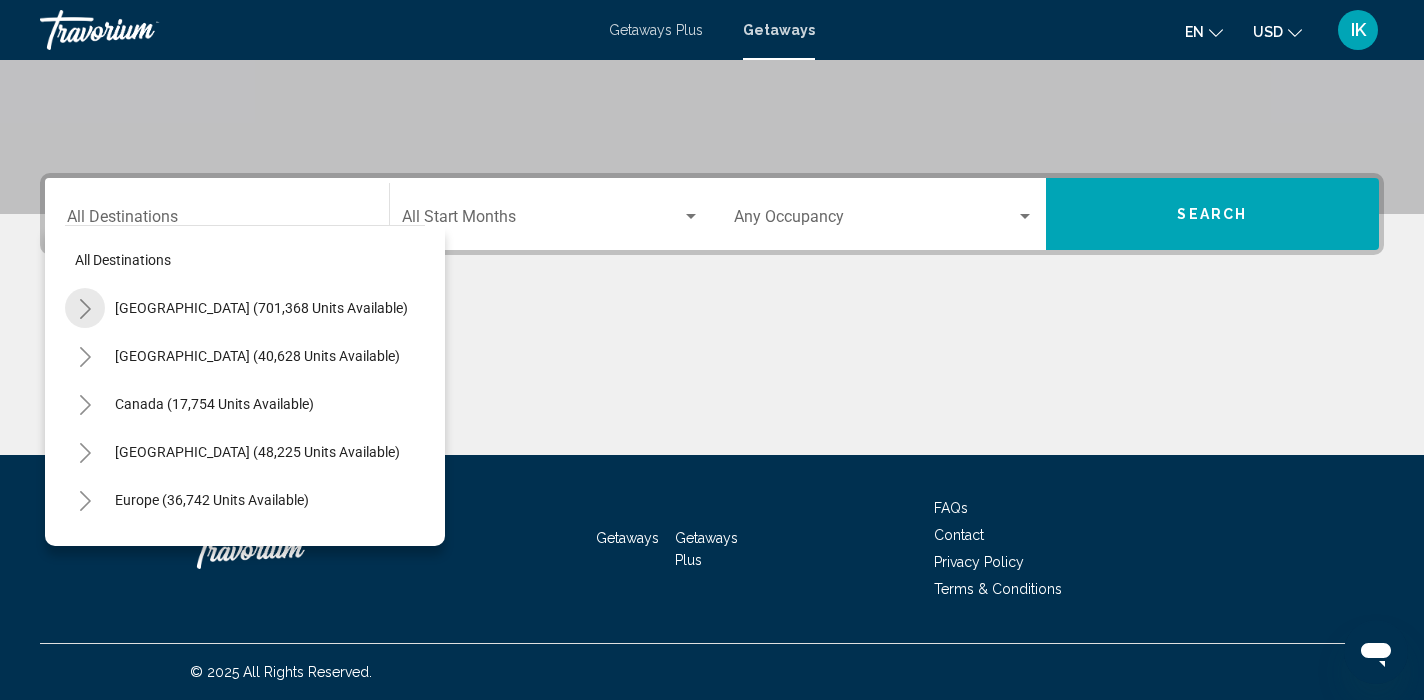 click 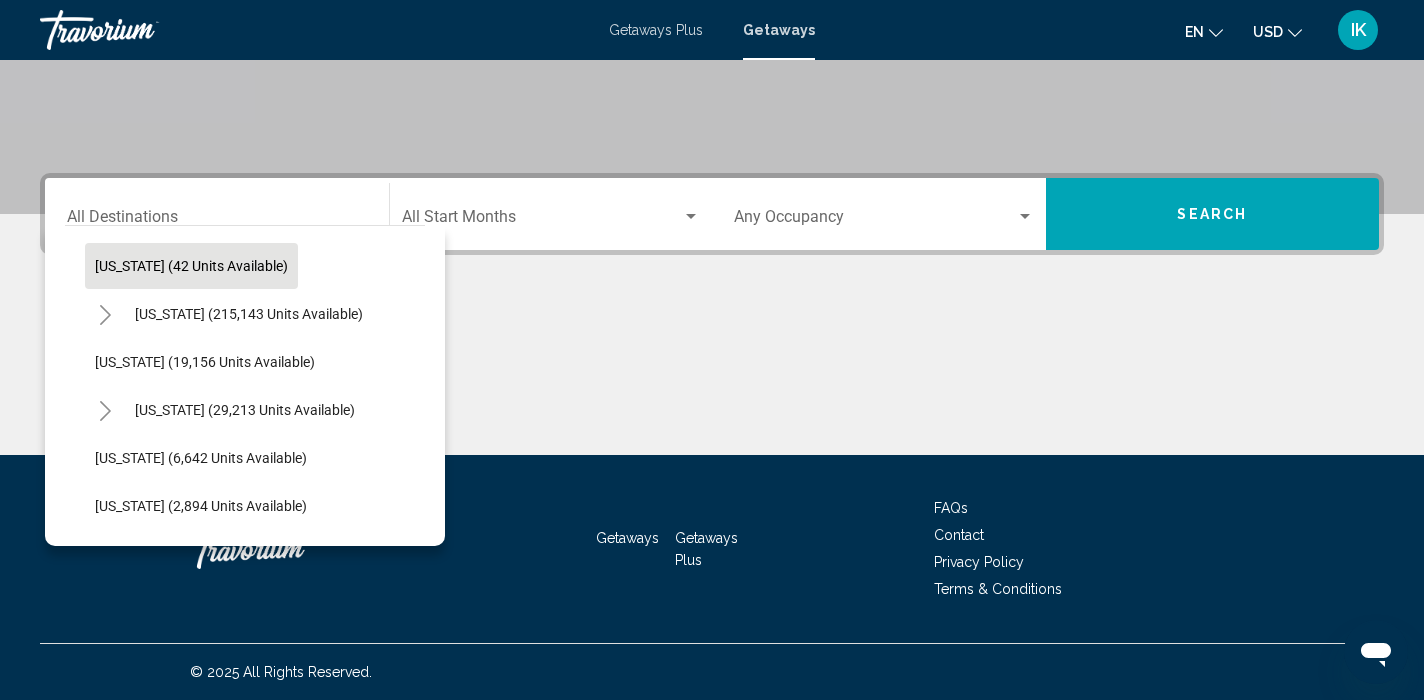 scroll, scrollTop: 333, scrollLeft: 0, axis: vertical 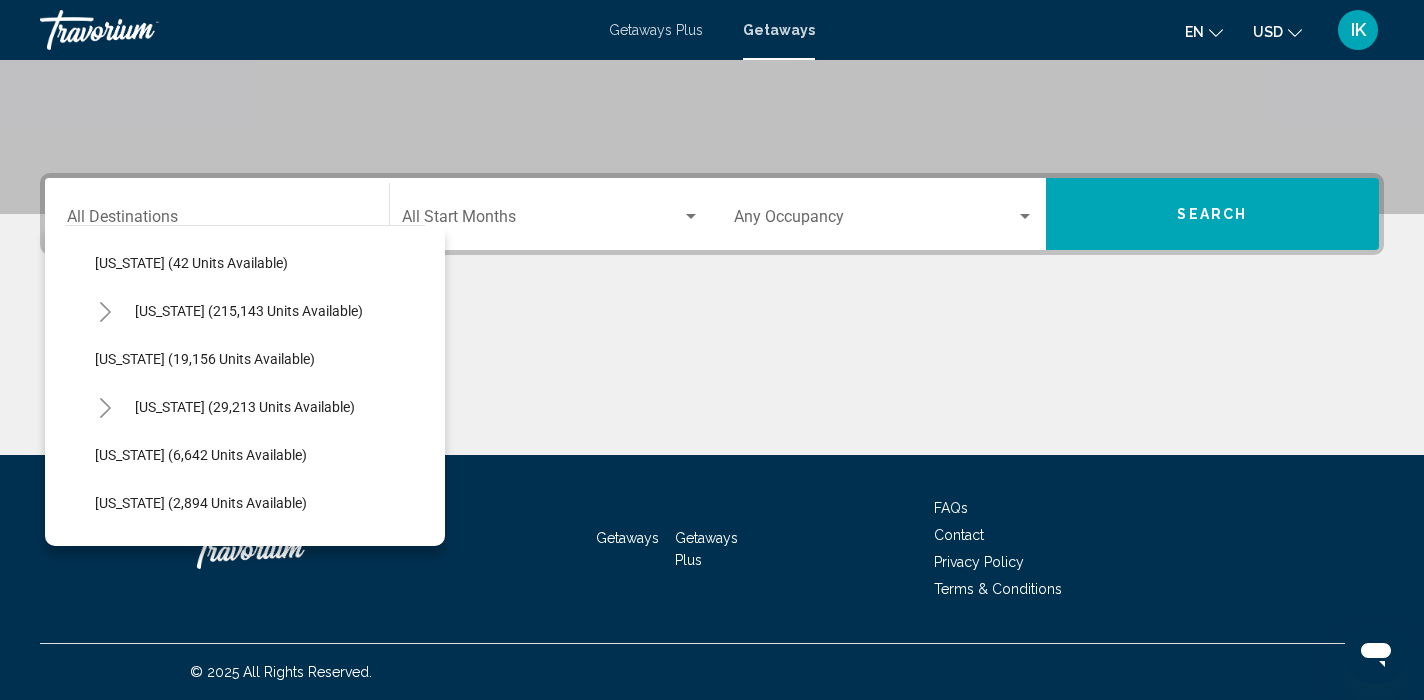 click 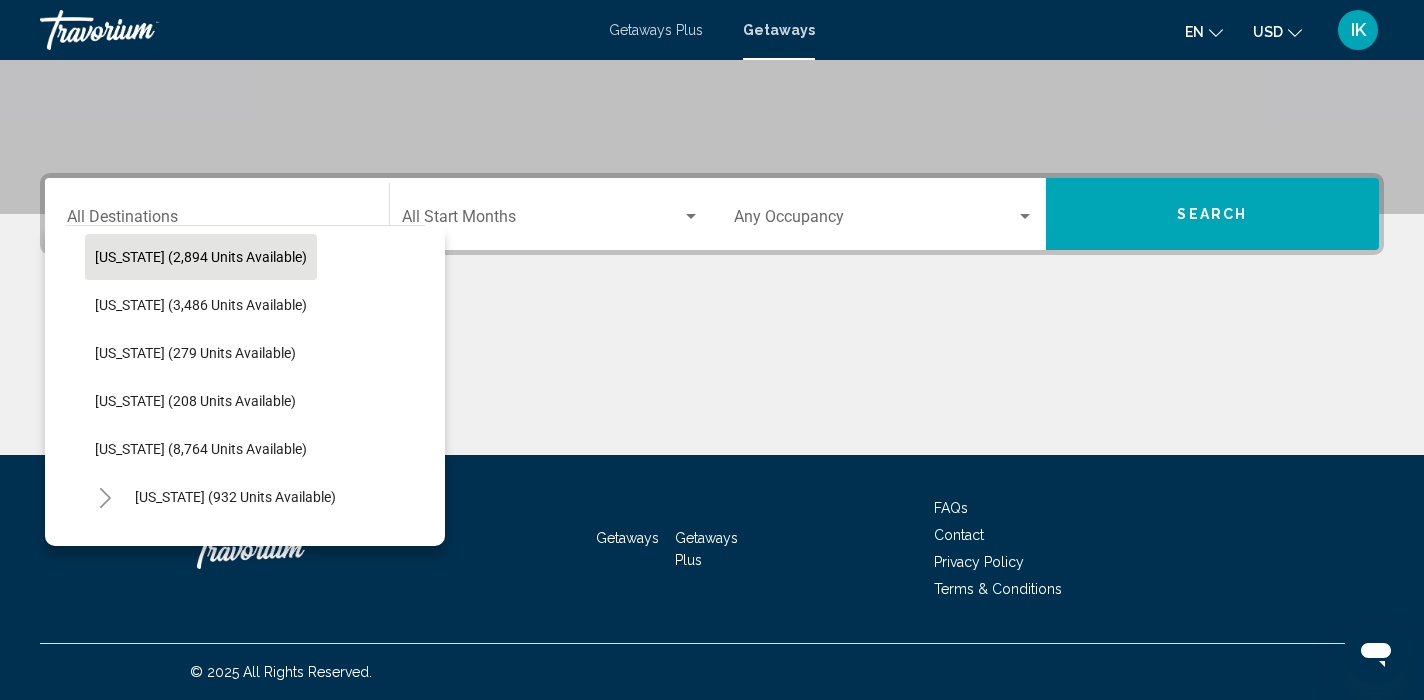 scroll, scrollTop: 772, scrollLeft: 0, axis: vertical 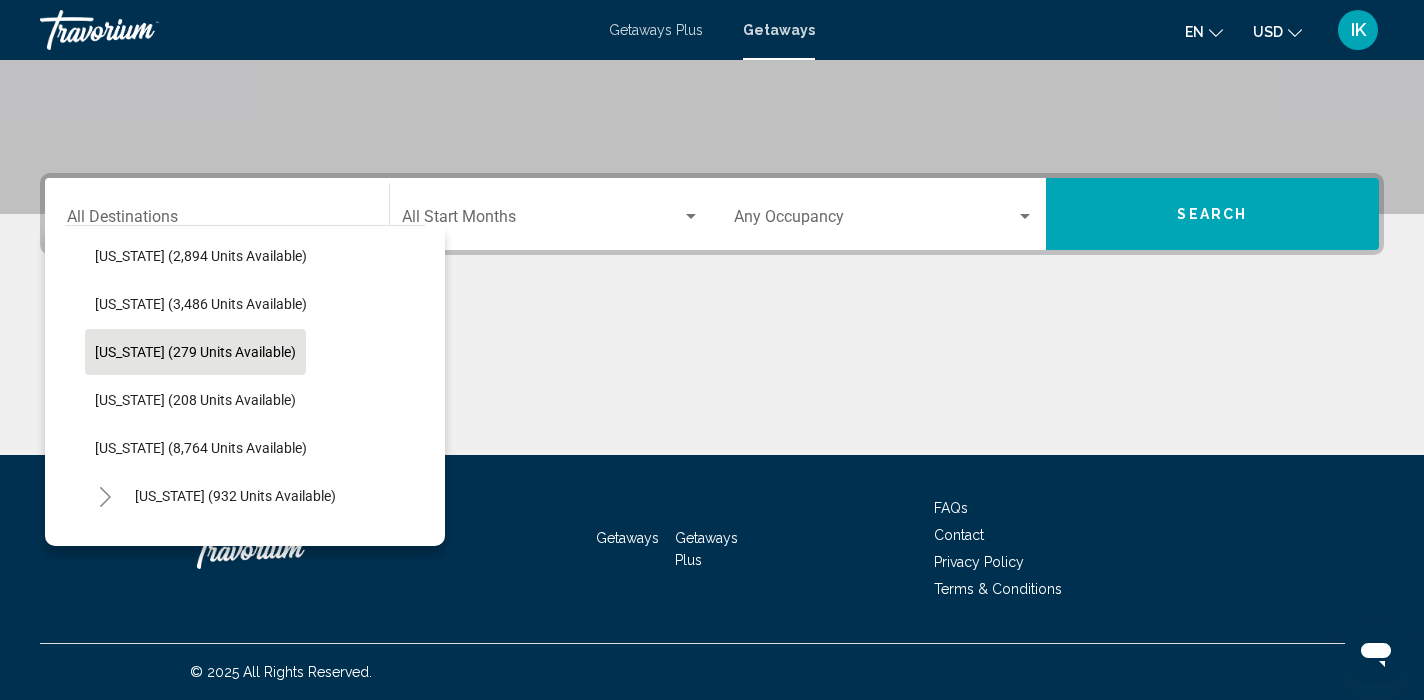 click on "[US_STATE] (279 units available)" 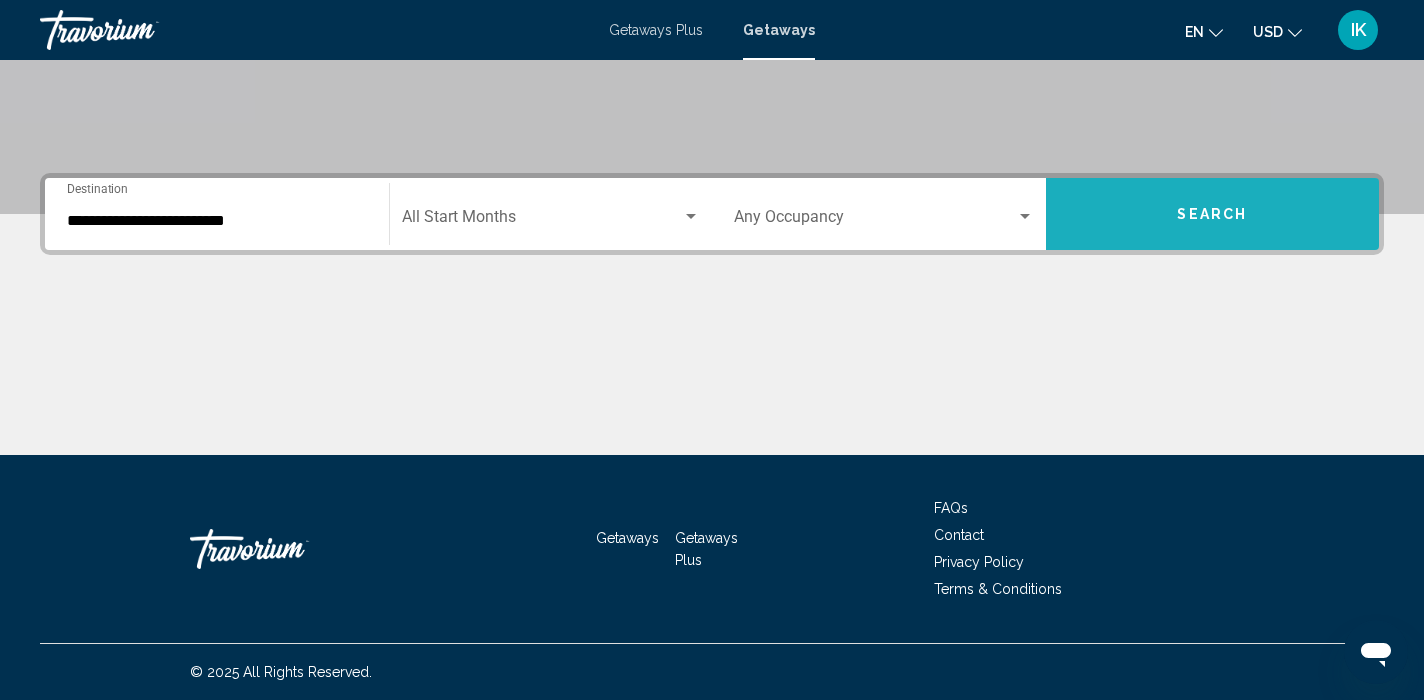 click on "Search" at bounding box center [1213, 214] 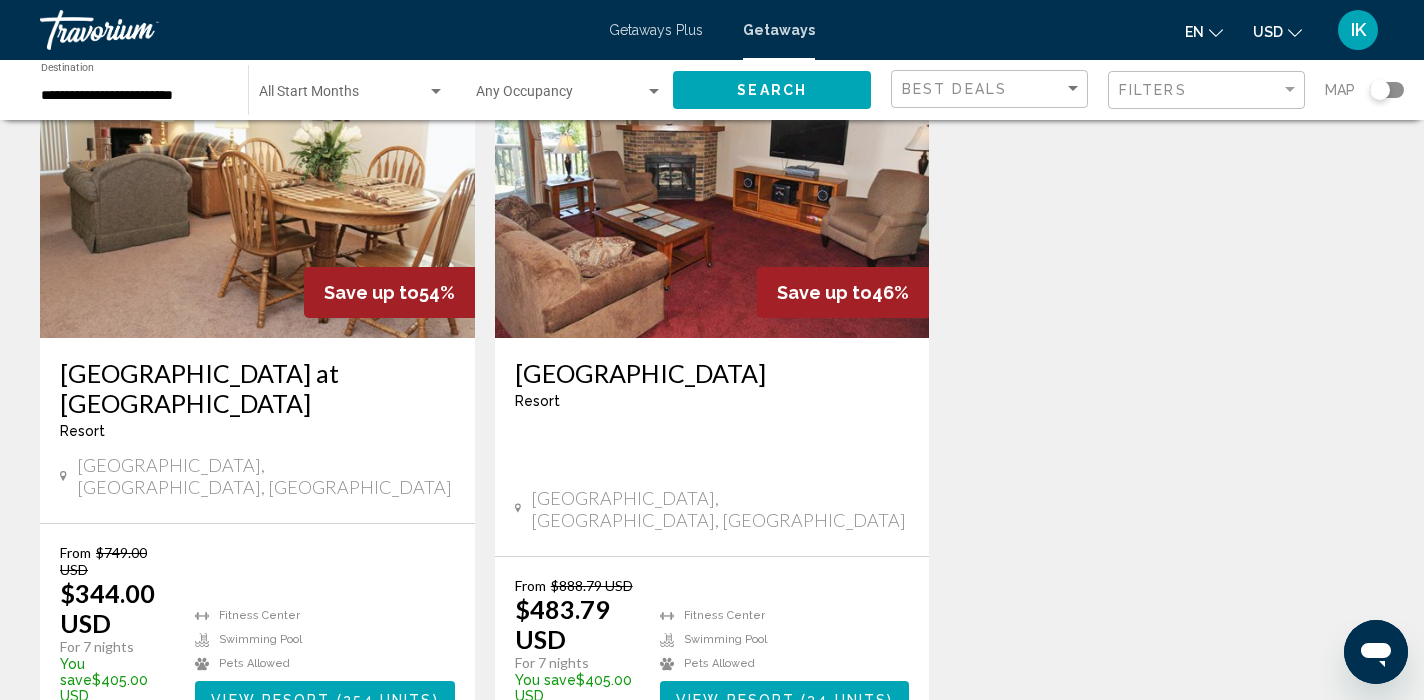 scroll, scrollTop: 196, scrollLeft: 0, axis: vertical 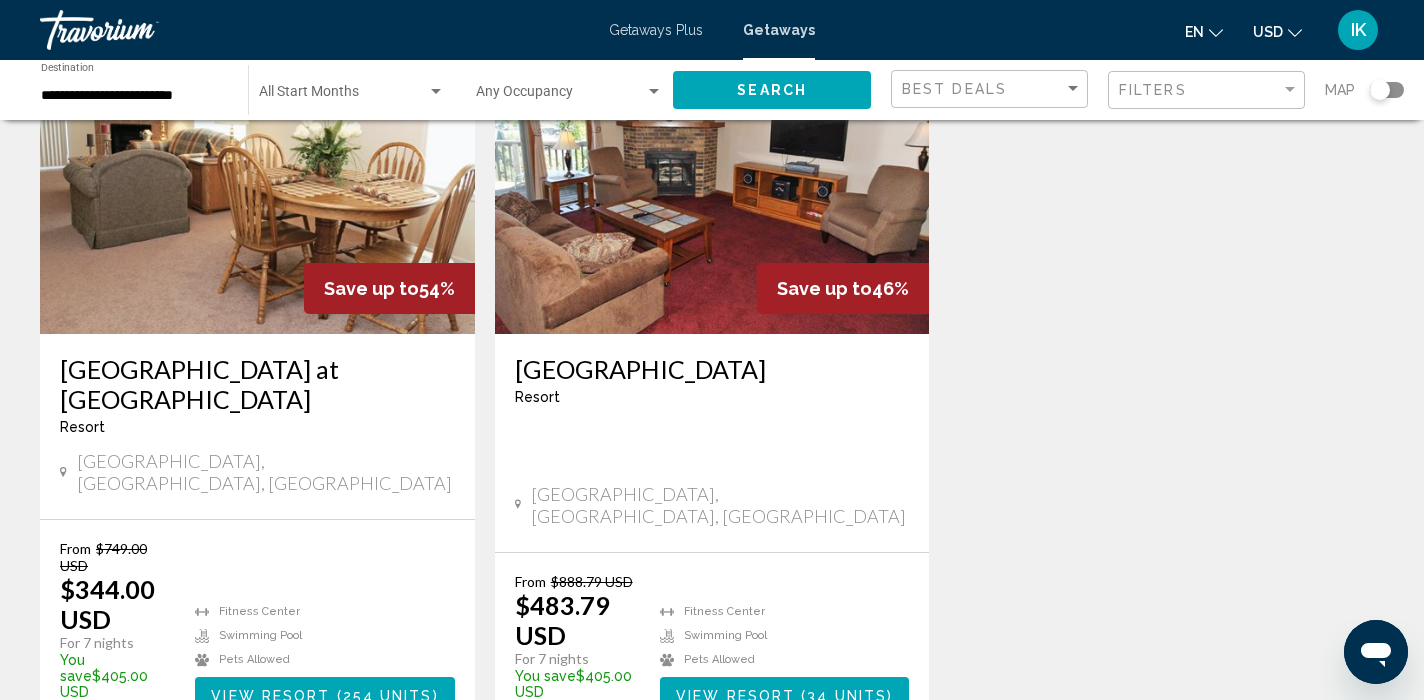 click on "254 units" at bounding box center [388, 696] 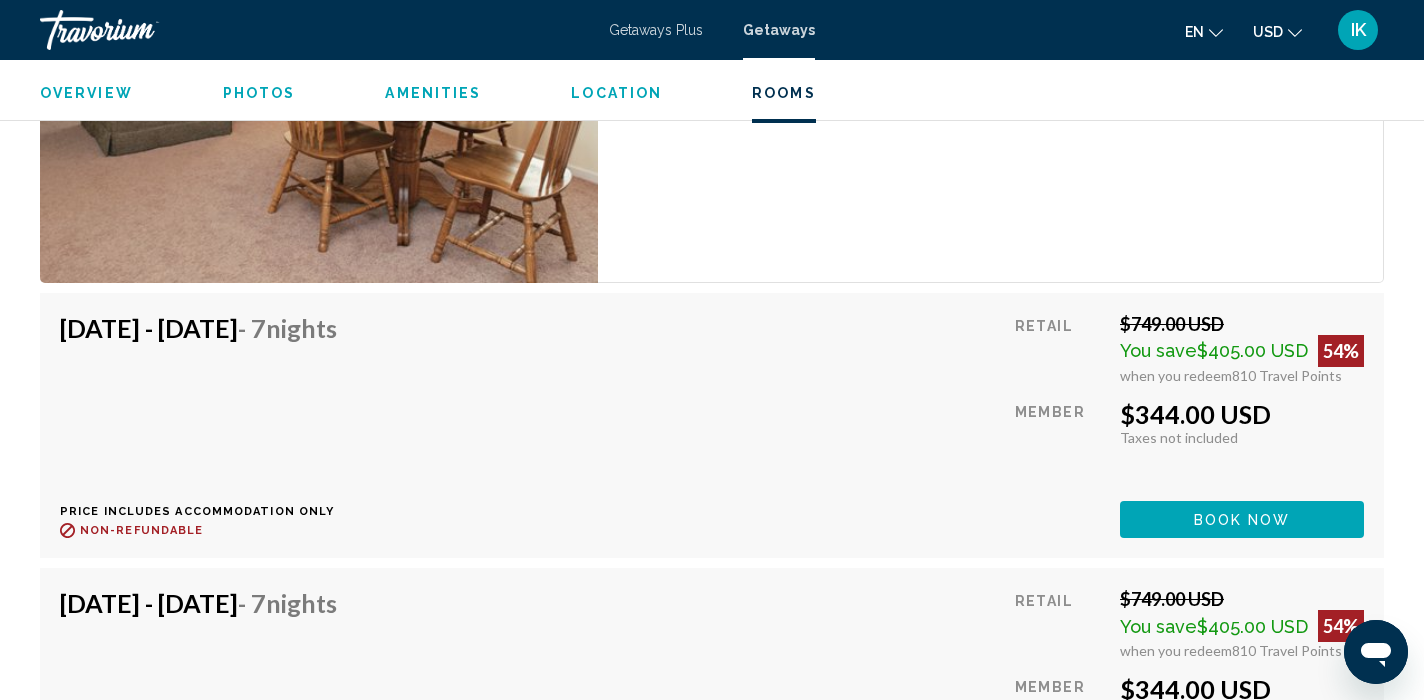 scroll, scrollTop: 3430, scrollLeft: 0, axis: vertical 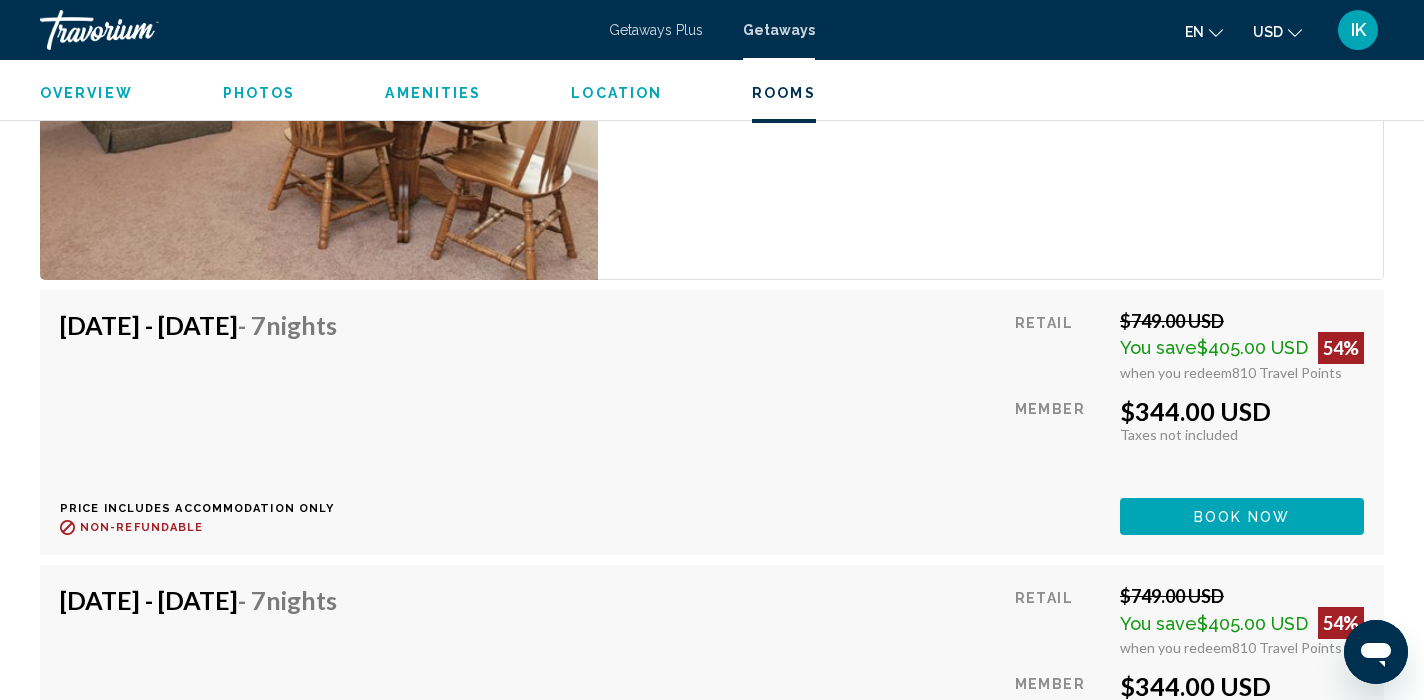 click on "Book now" at bounding box center [1242, 516] 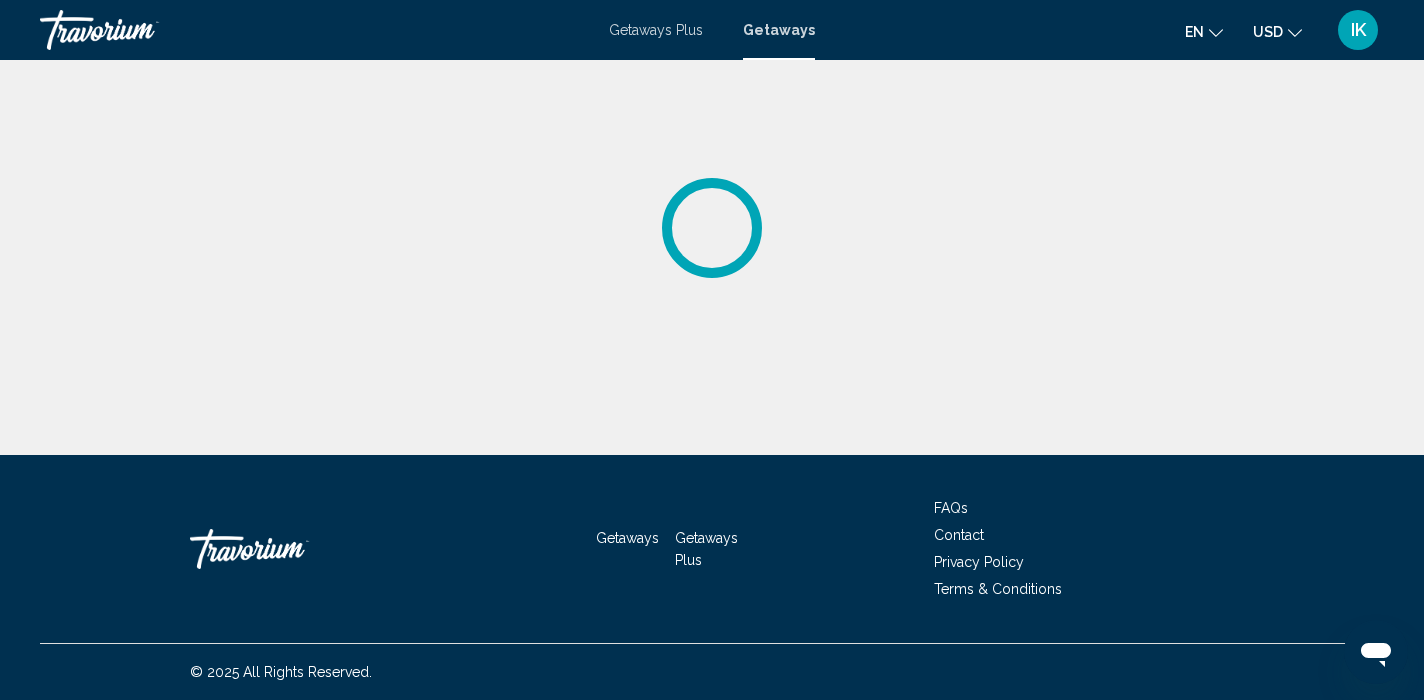 scroll, scrollTop: 0, scrollLeft: 0, axis: both 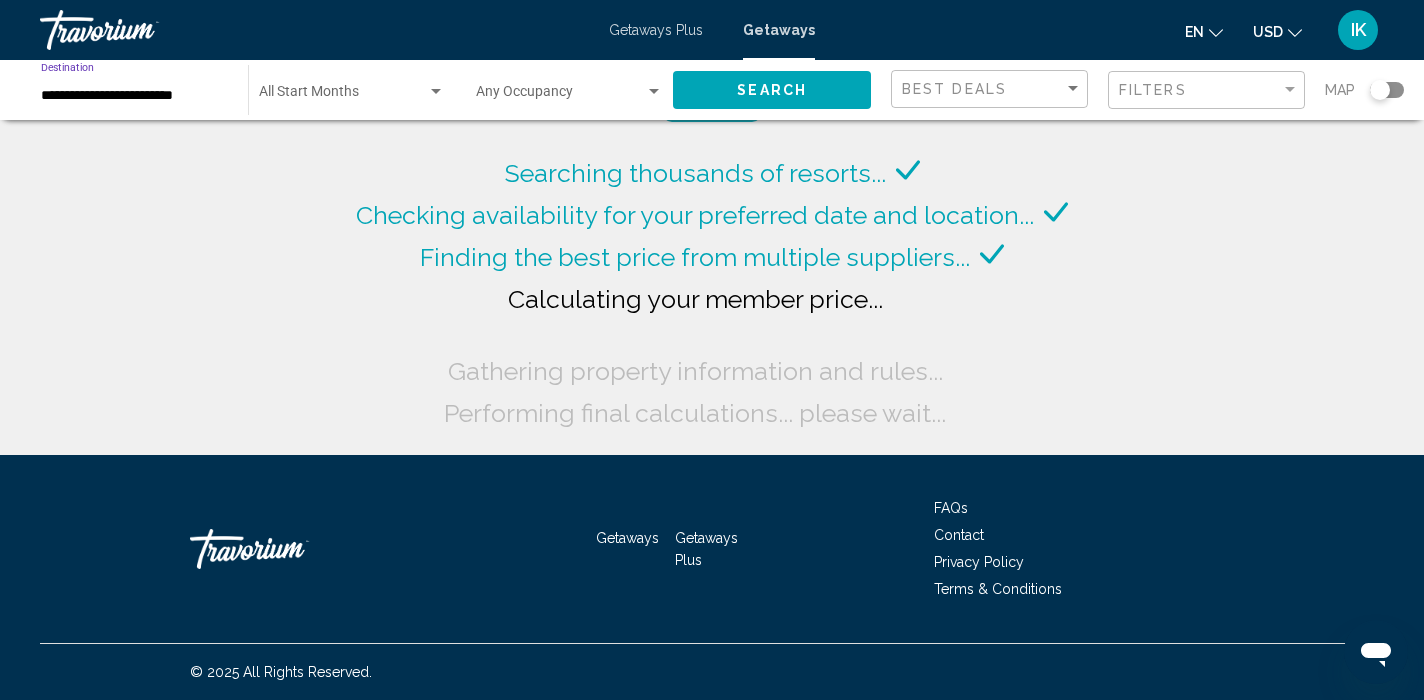 click on "**********" at bounding box center [134, 96] 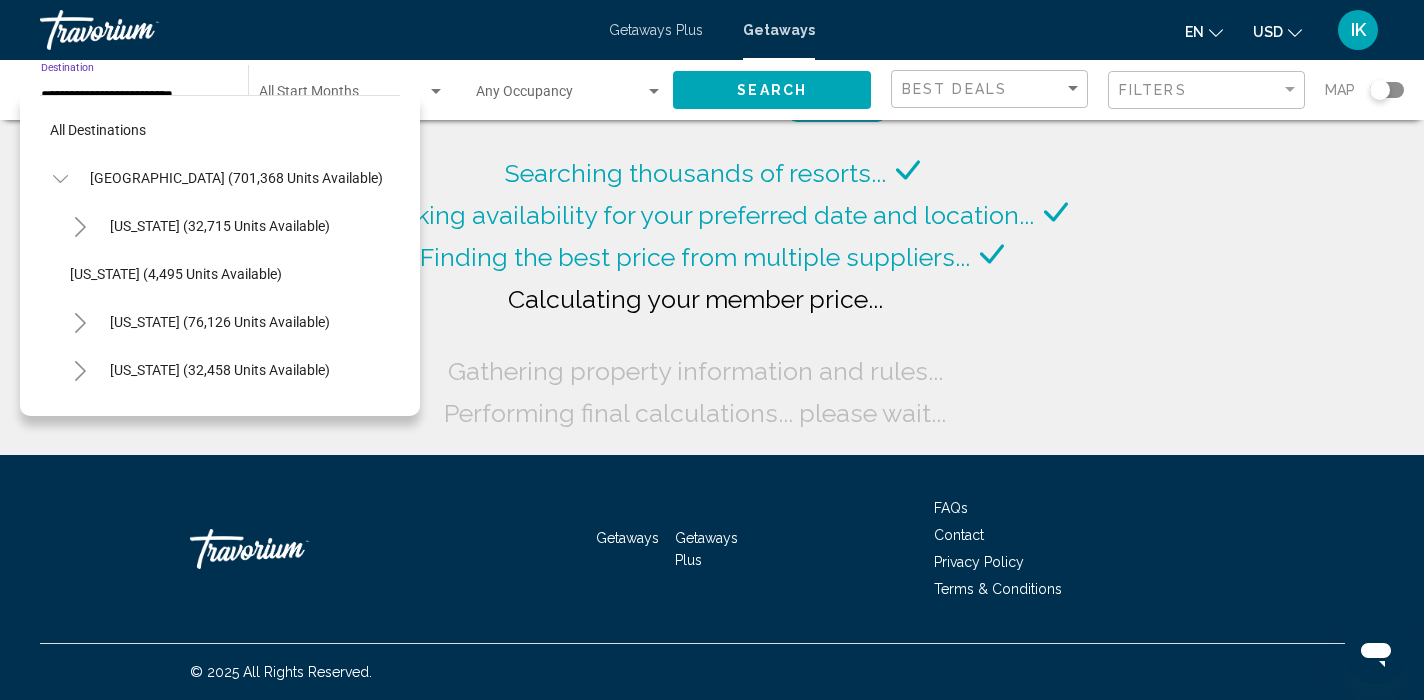 scroll, scrollTop: 551, scrollLeft: 0, axis: vertical 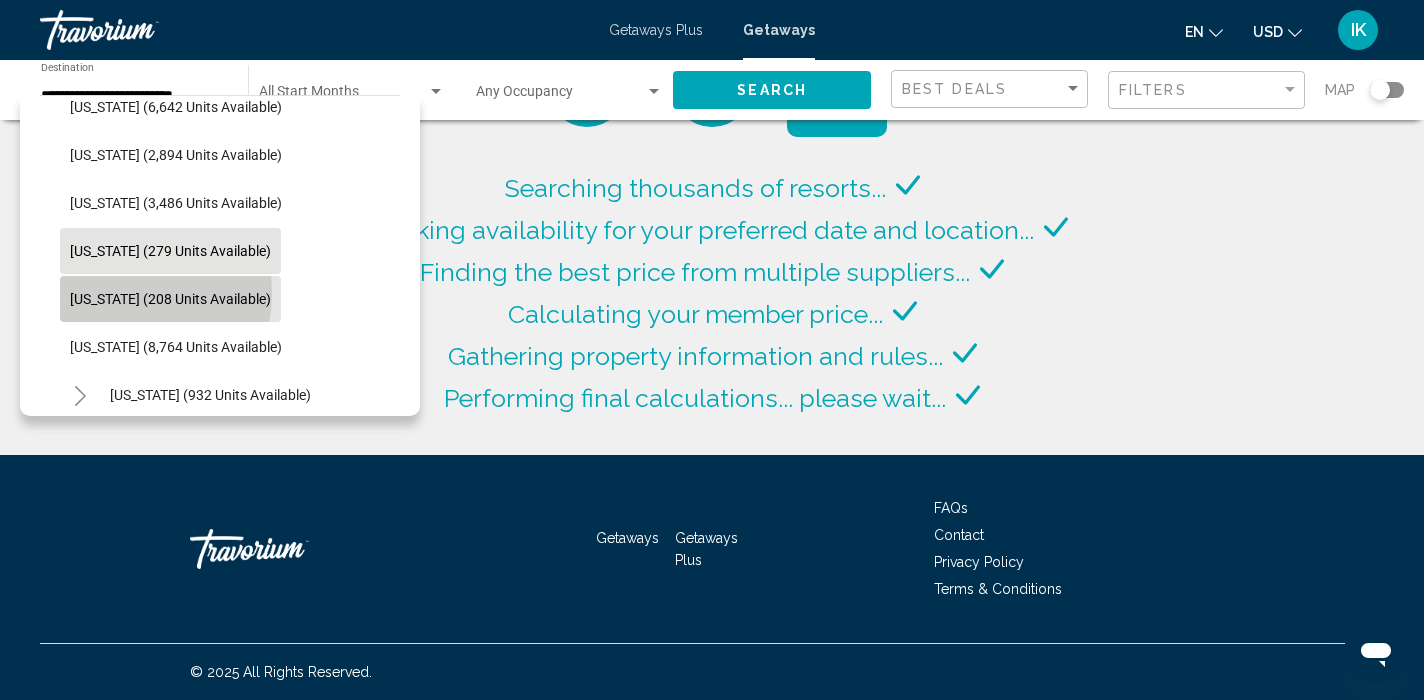 click on "[US_STATE] (208 units available)" 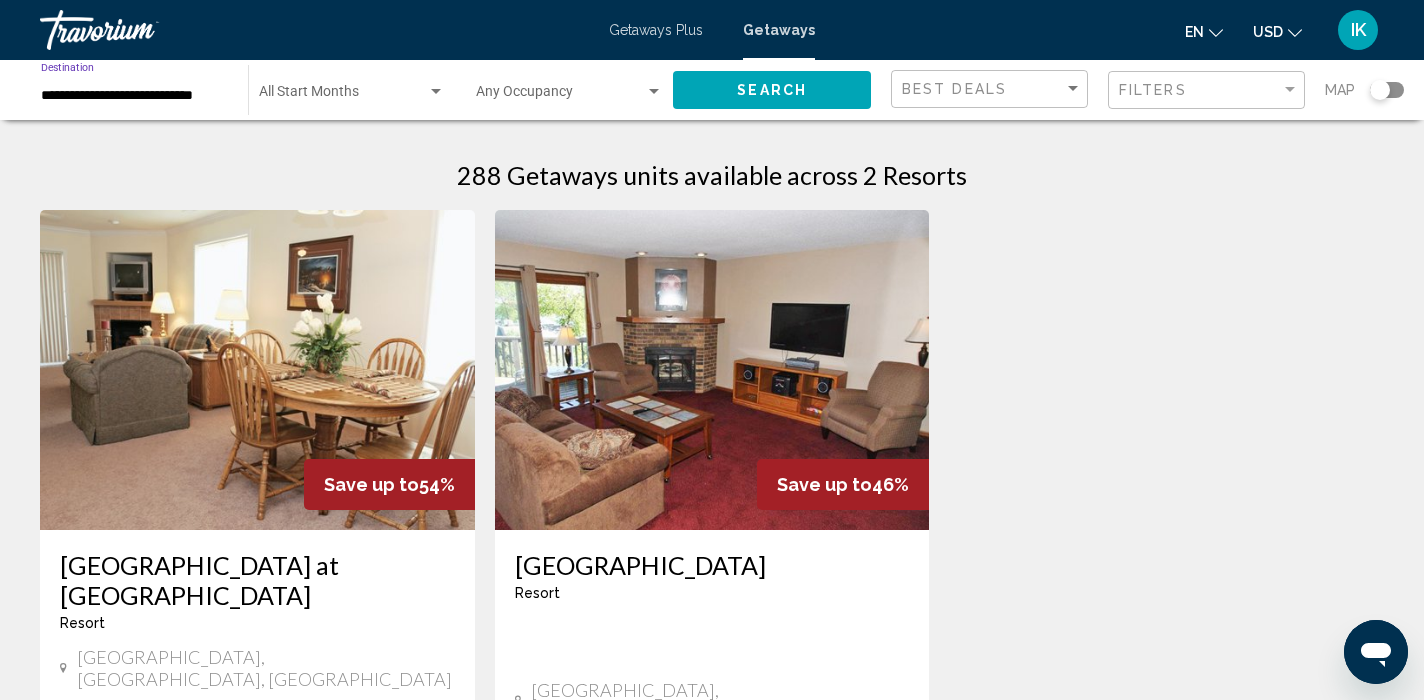 click on "**********" at bounding box center (134, 96) 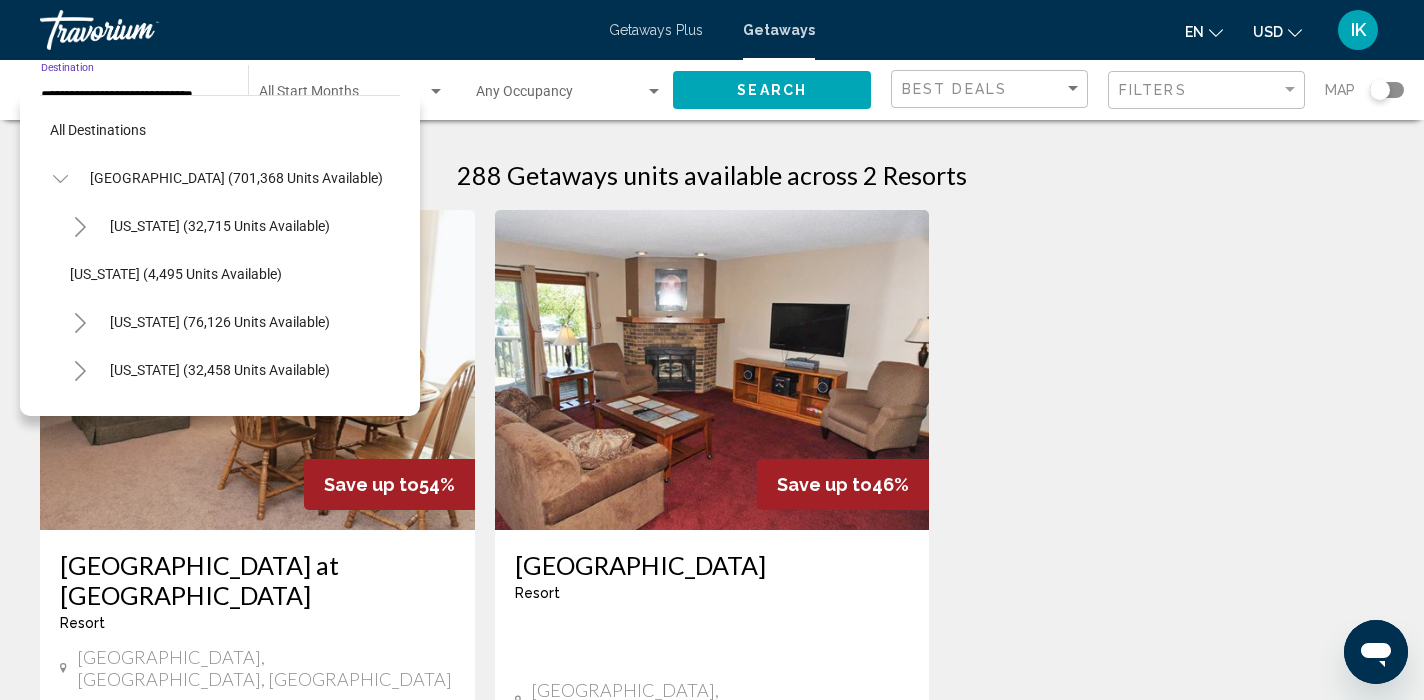 scroll, scrollTop: 599, scrollLeft: 0, axis: vertical 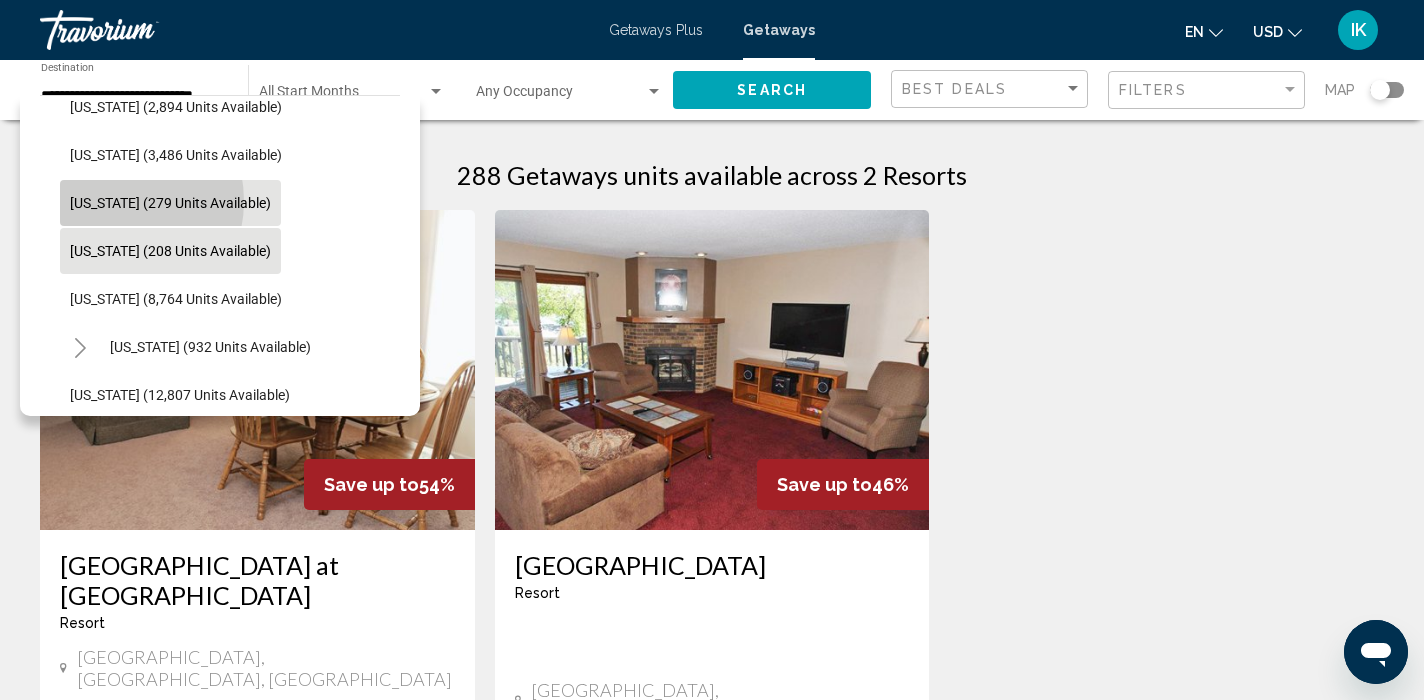 click on "[US_STATE] (279 units available)" 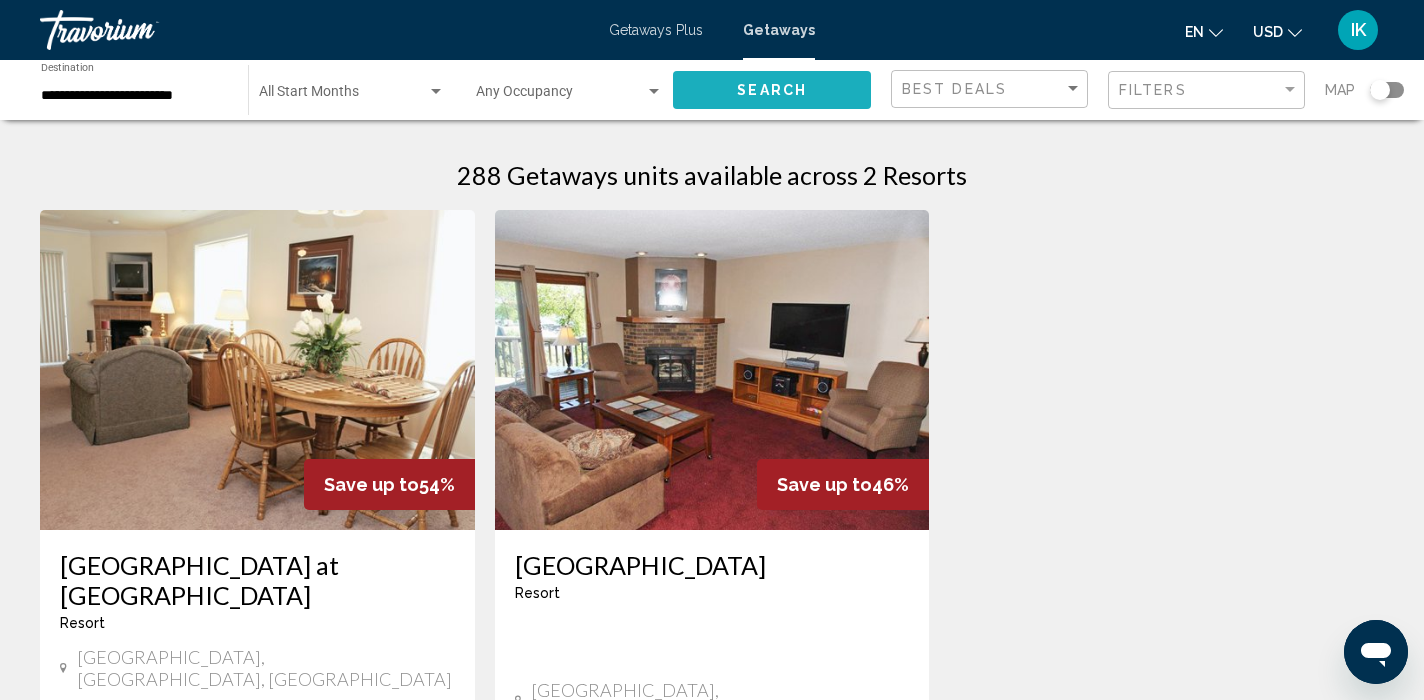 click on "Search" 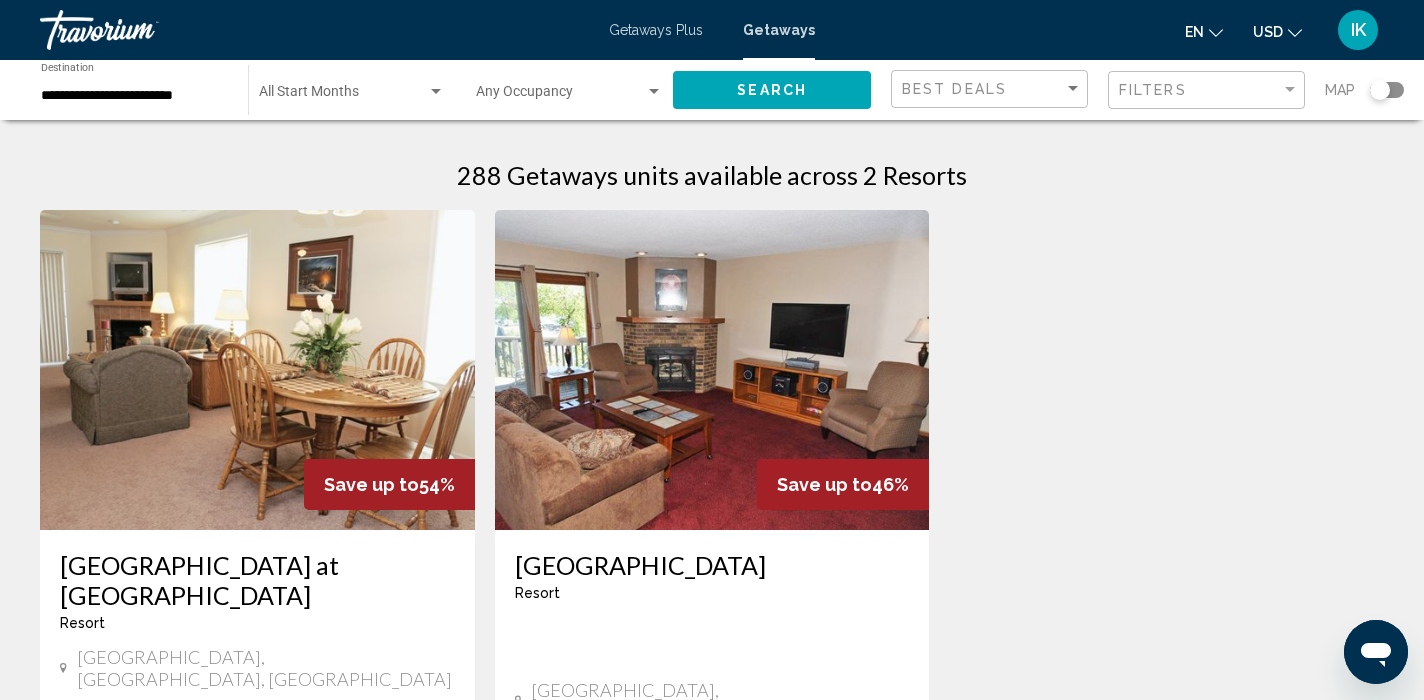 click on "**********" at bounding box center (134, 96) 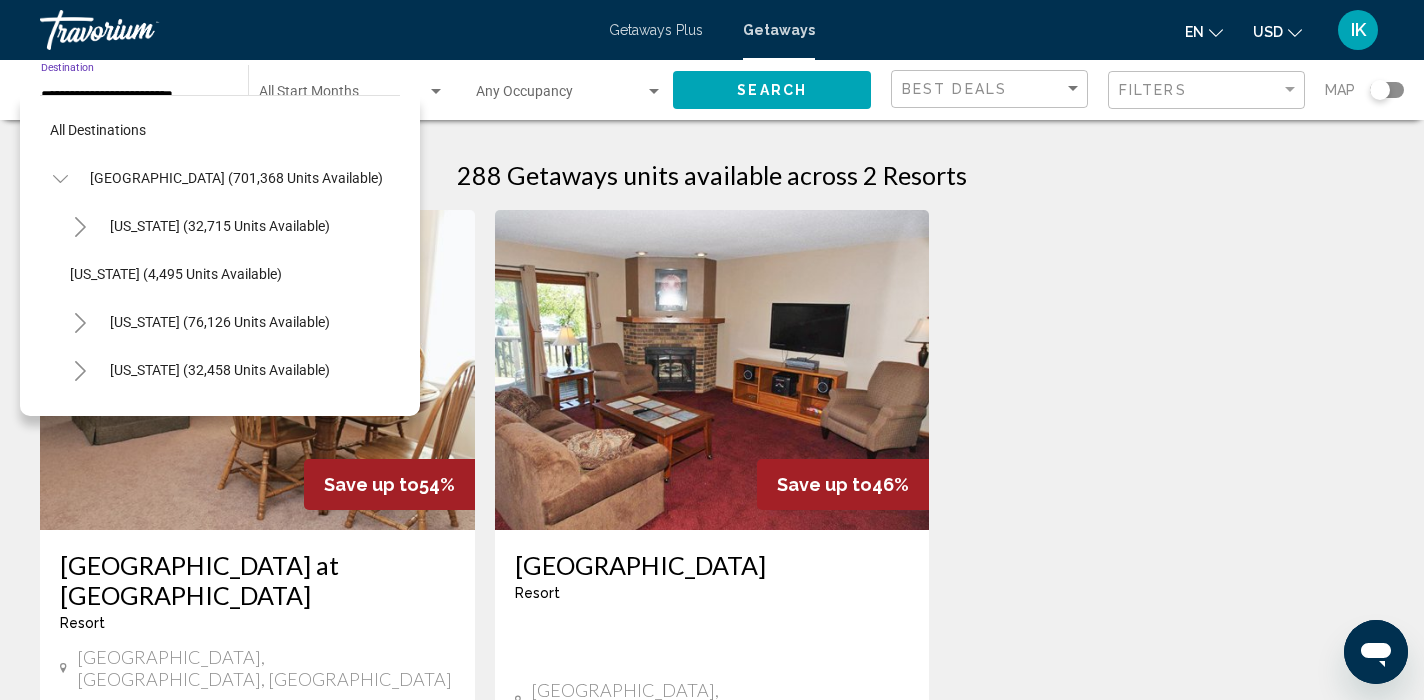 scroll, scrollTop: 551, scrollLeft: 0, axis: vertical 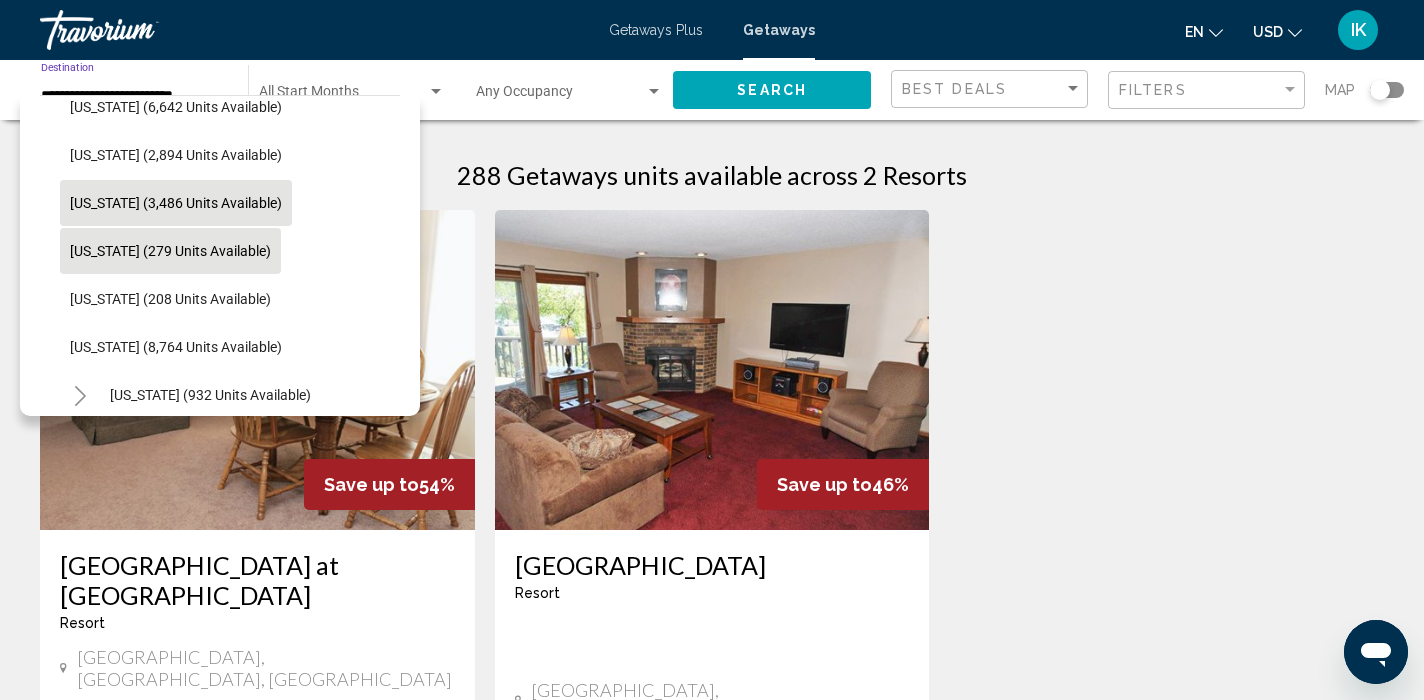 click on "[US_STATE] (3,486 units available)" 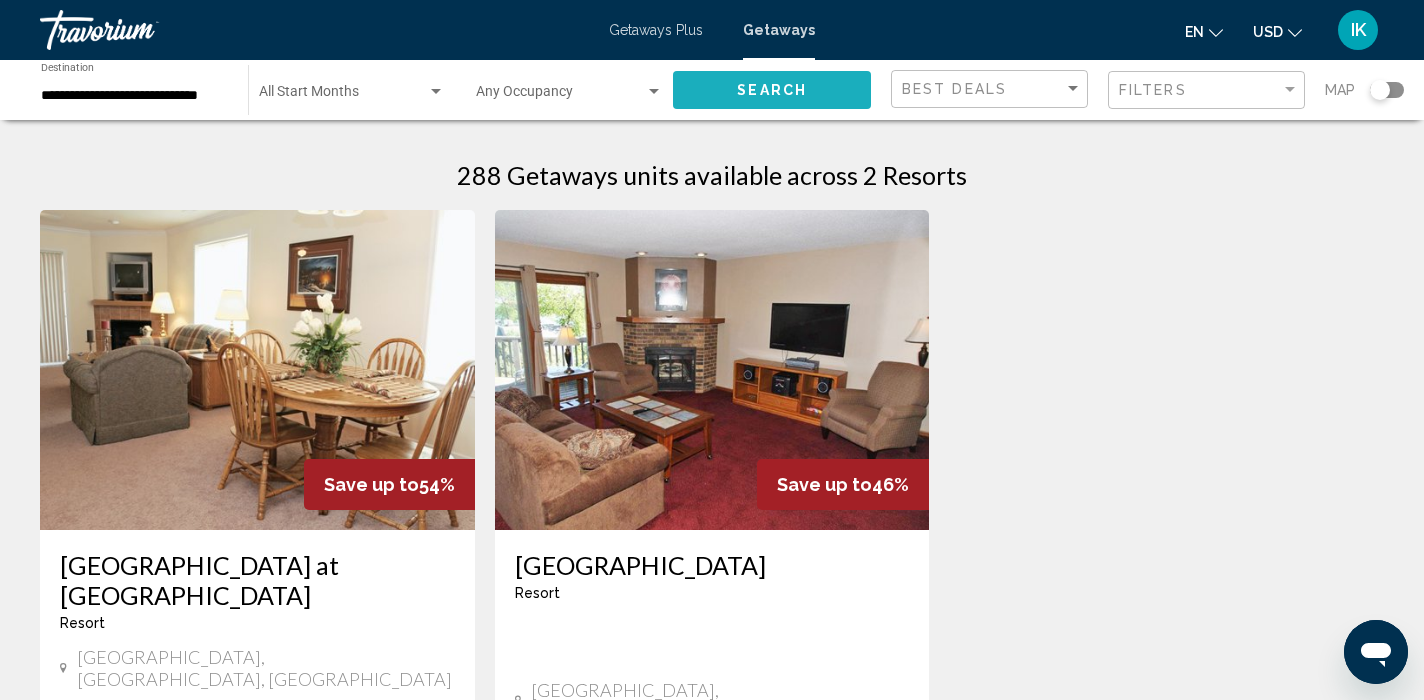 click on "Search" 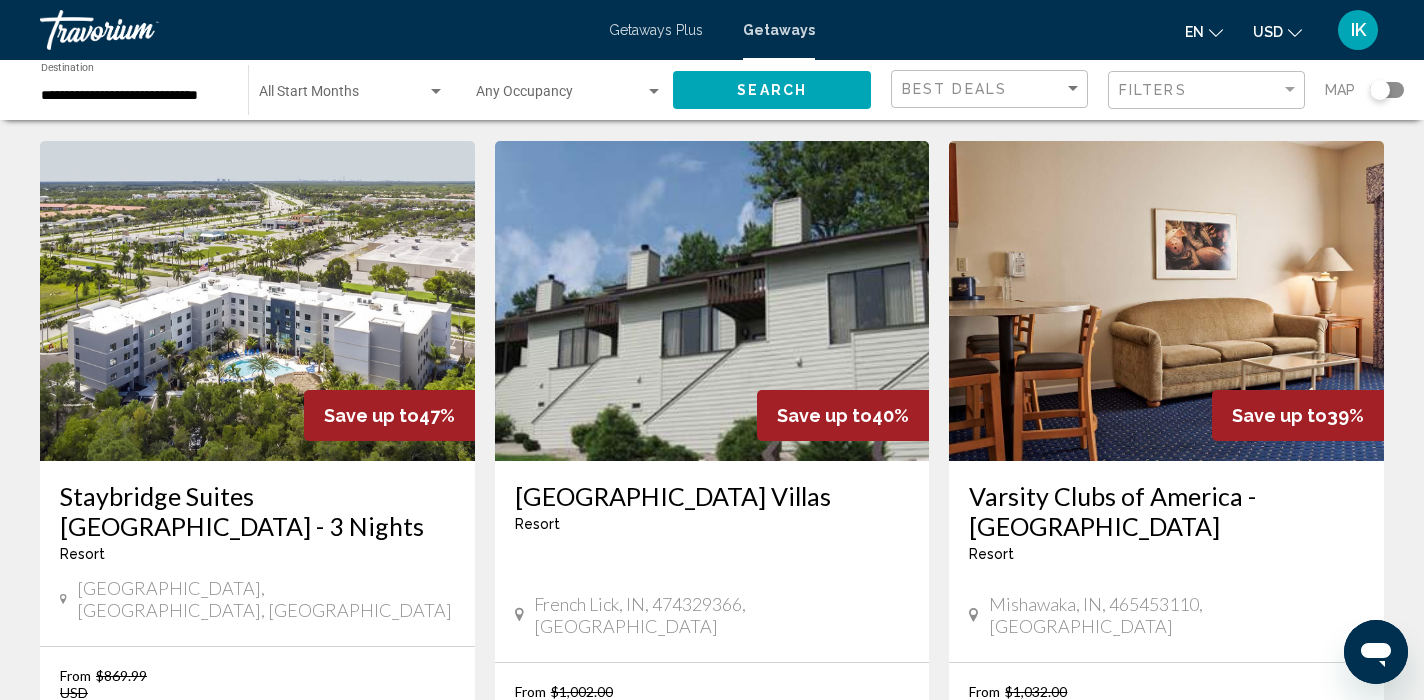scroll, scrollTop: 773, scrollLeft: 0, axis: vertical 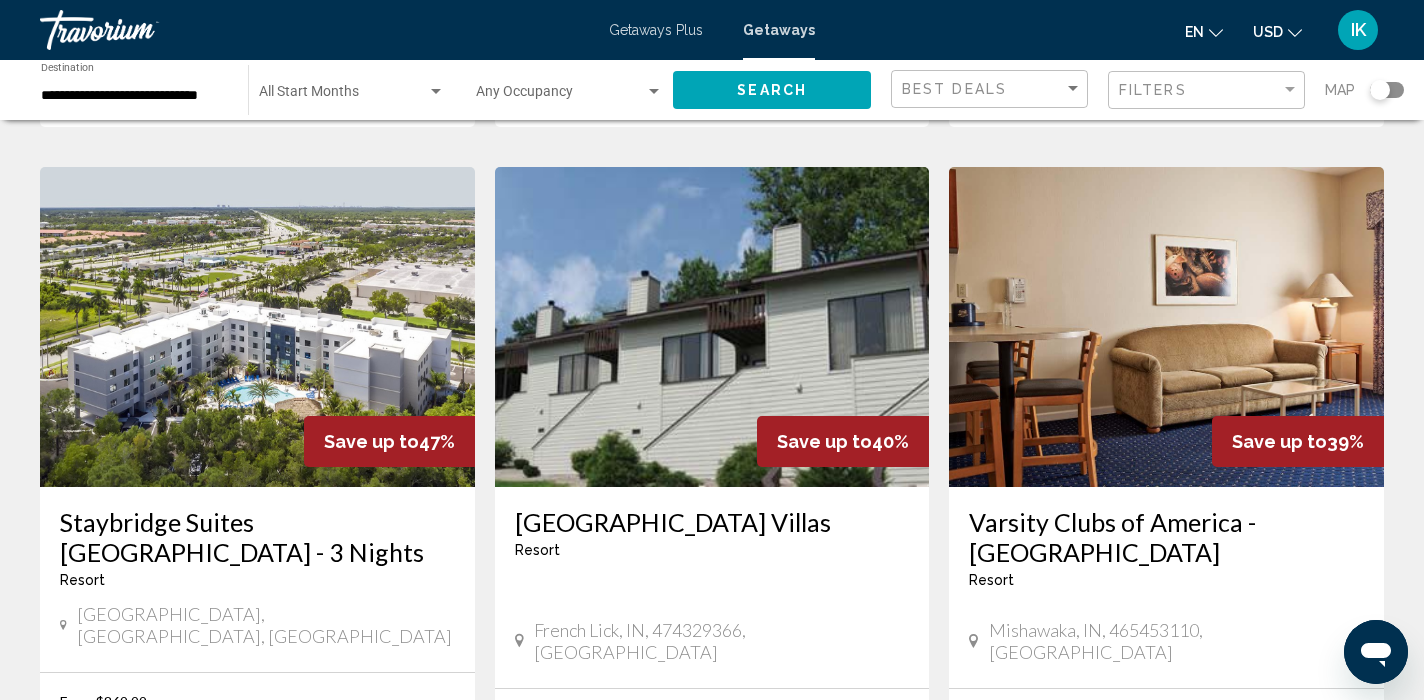 click on "**********" at bounding box center (134, 96) 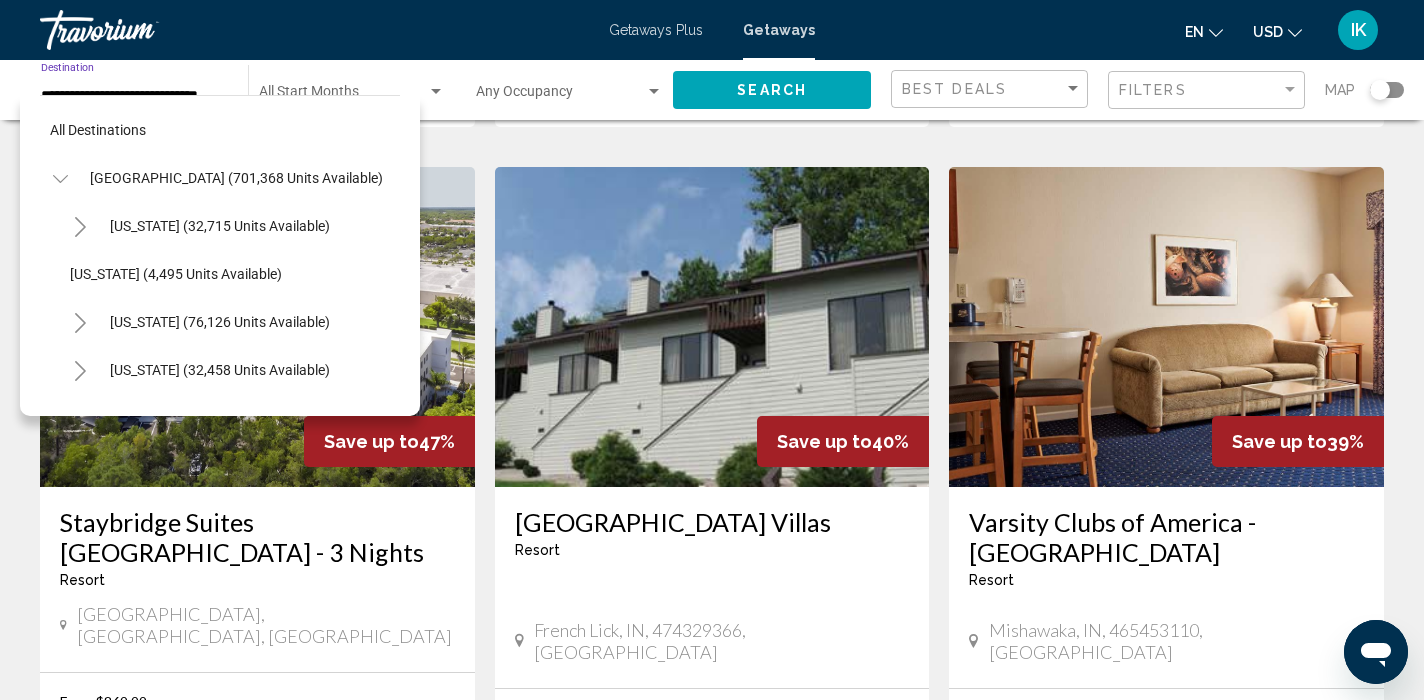 scroll, scrollTop: 503, scrollLeft: 0, axis: vertical 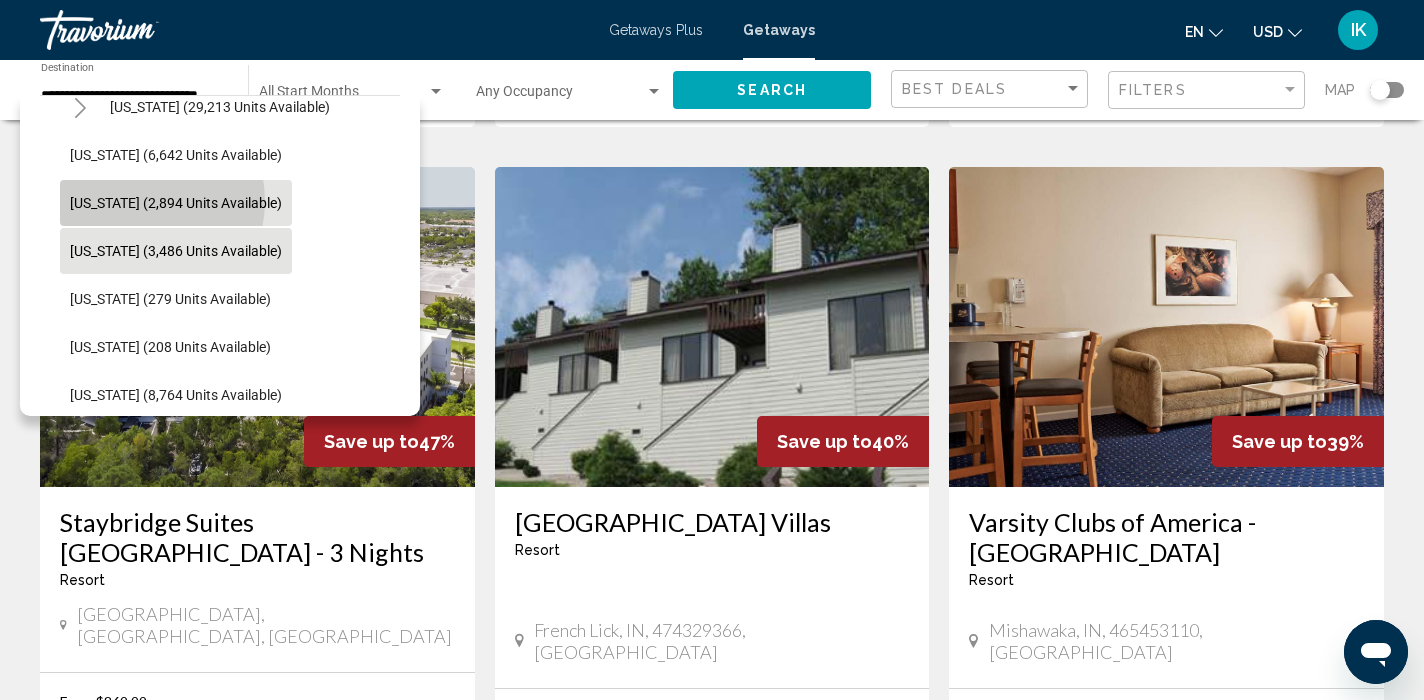 click on "[US_STATE] (2,894 units available)" 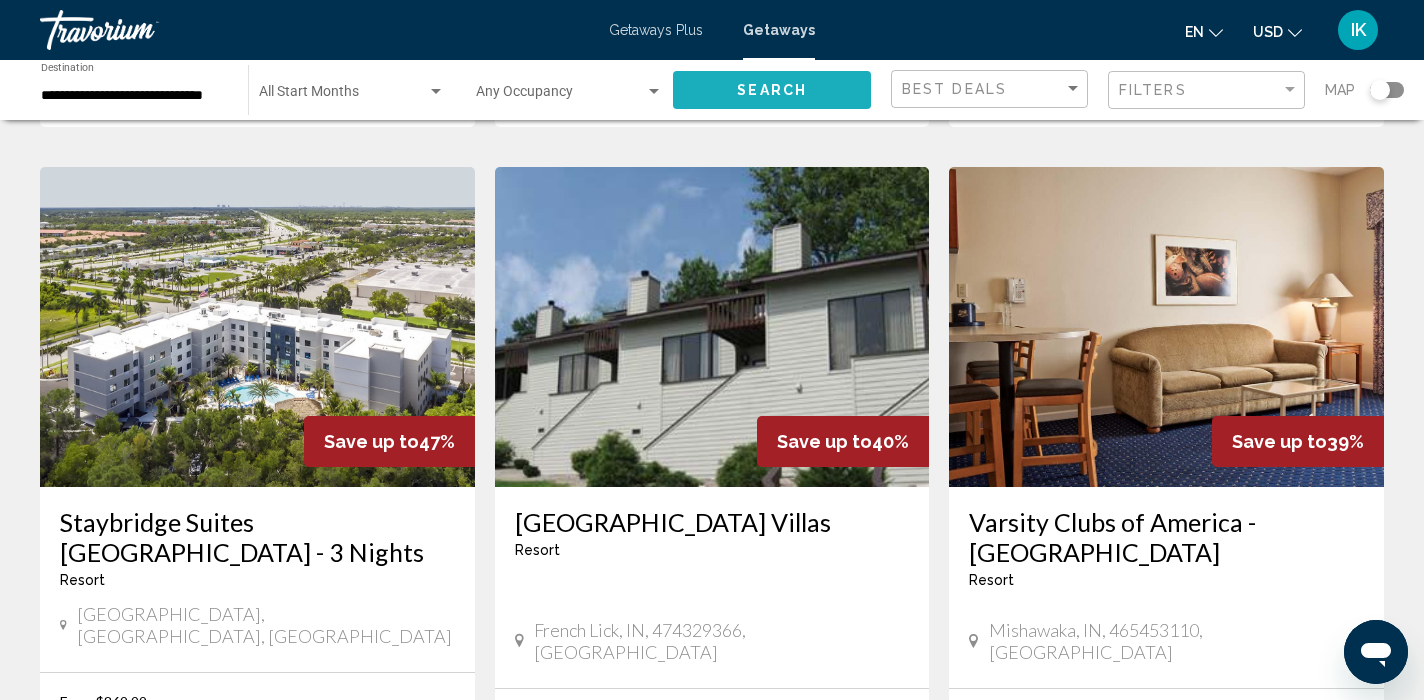 click on "Search" 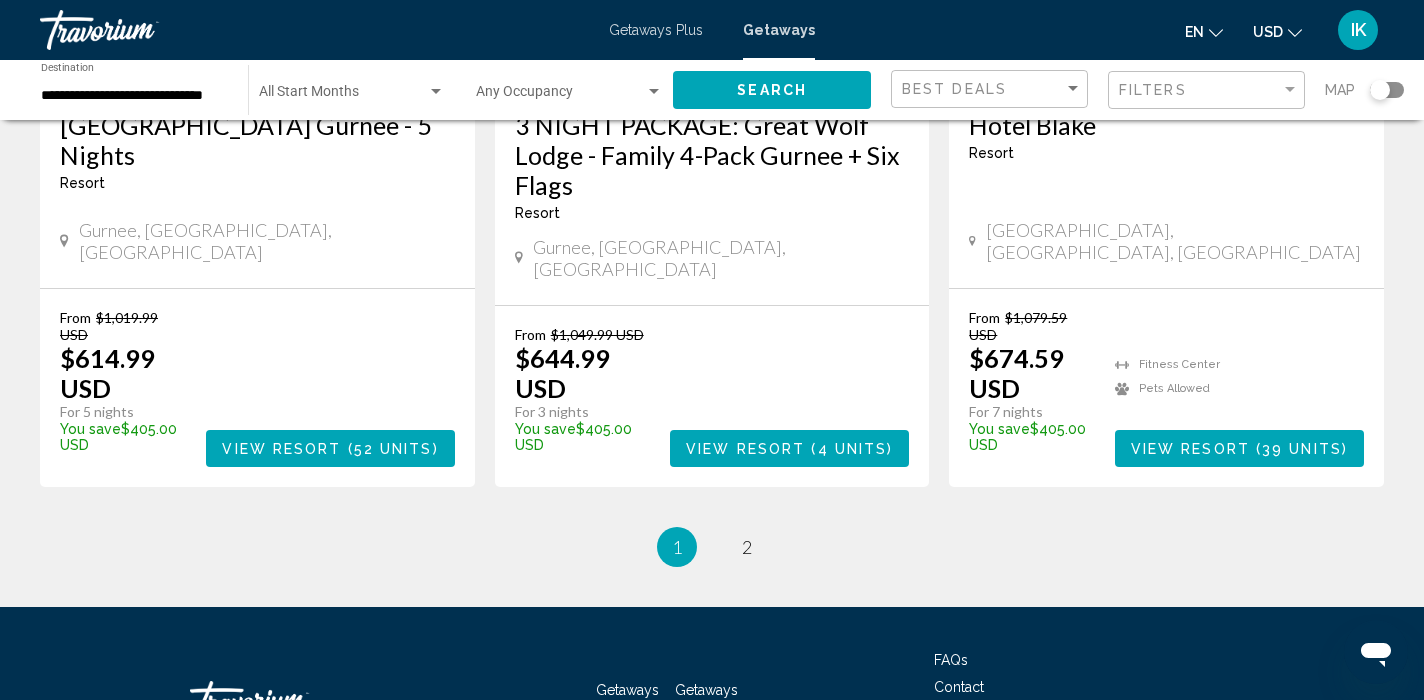 scroll, scrollTop: 2627, scrollLeft: 0, axis: vertical 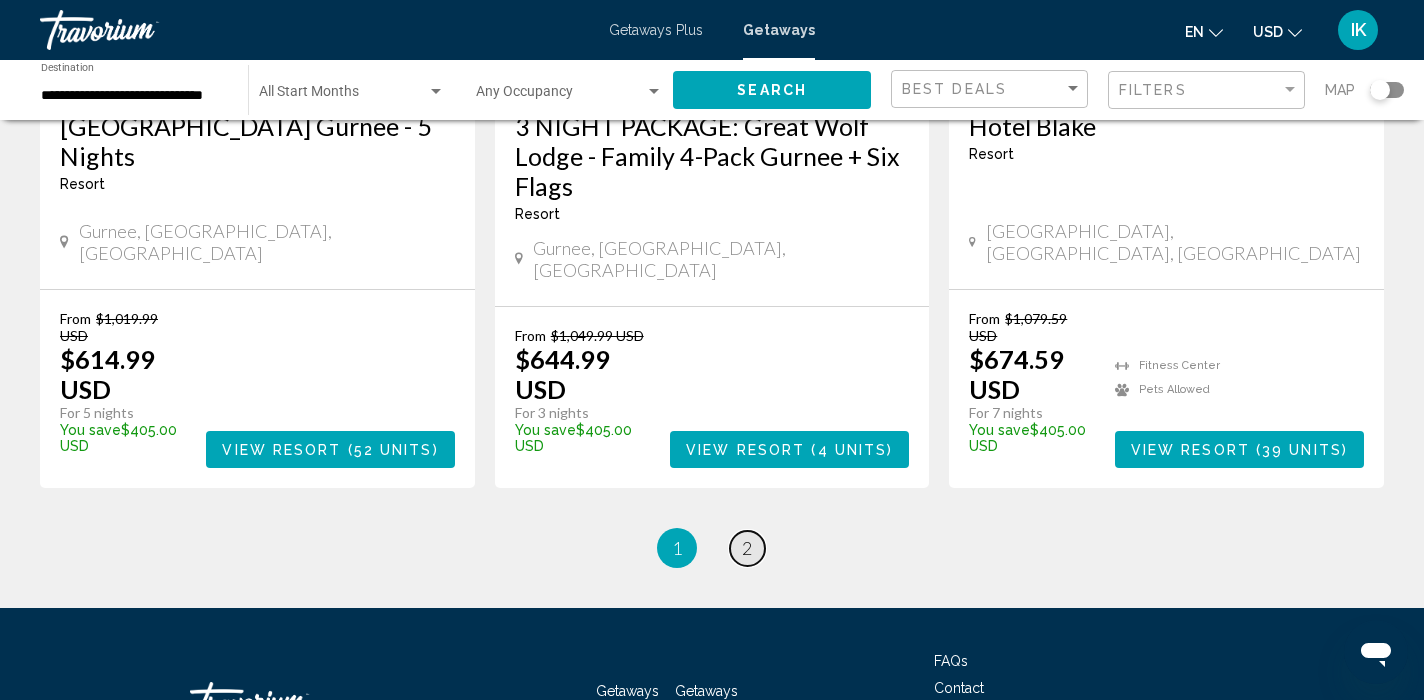 click on "2" at bounding box center [747, 548] 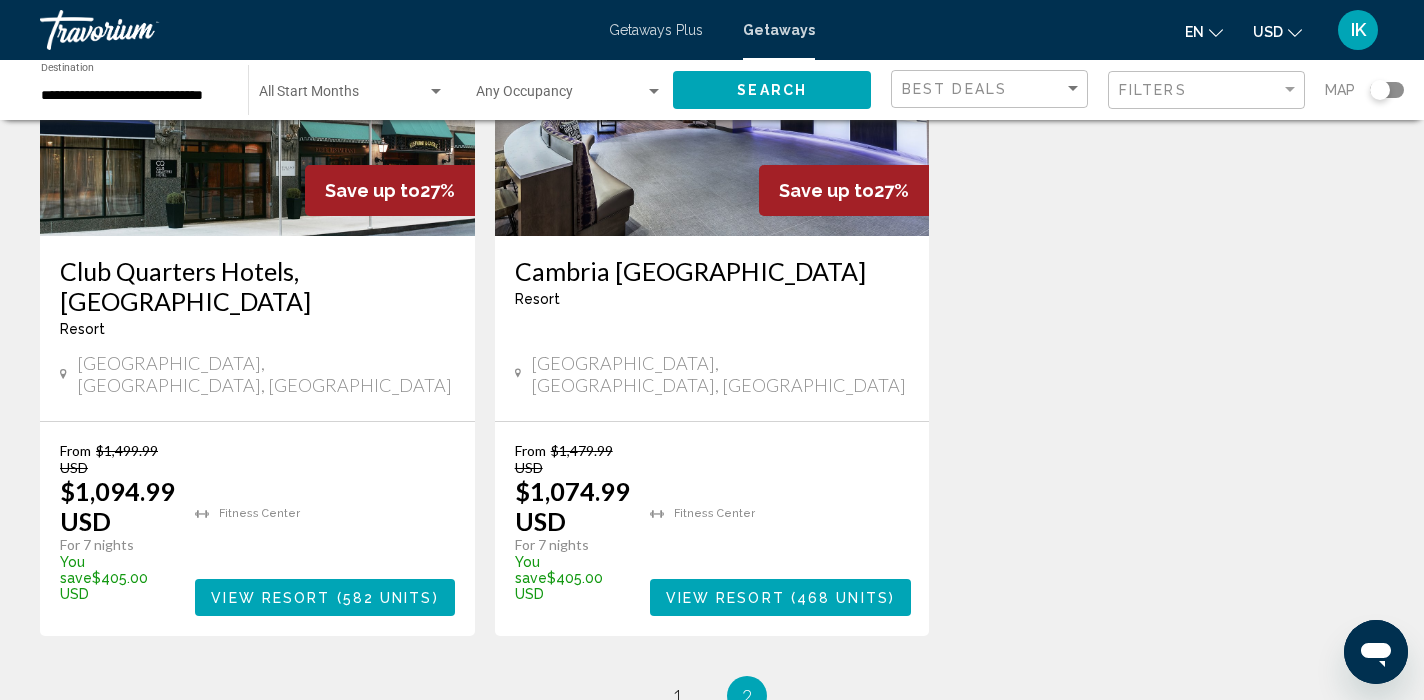 scroll, scrollTop: 1056, scrollLeft: 0, axis: vertical 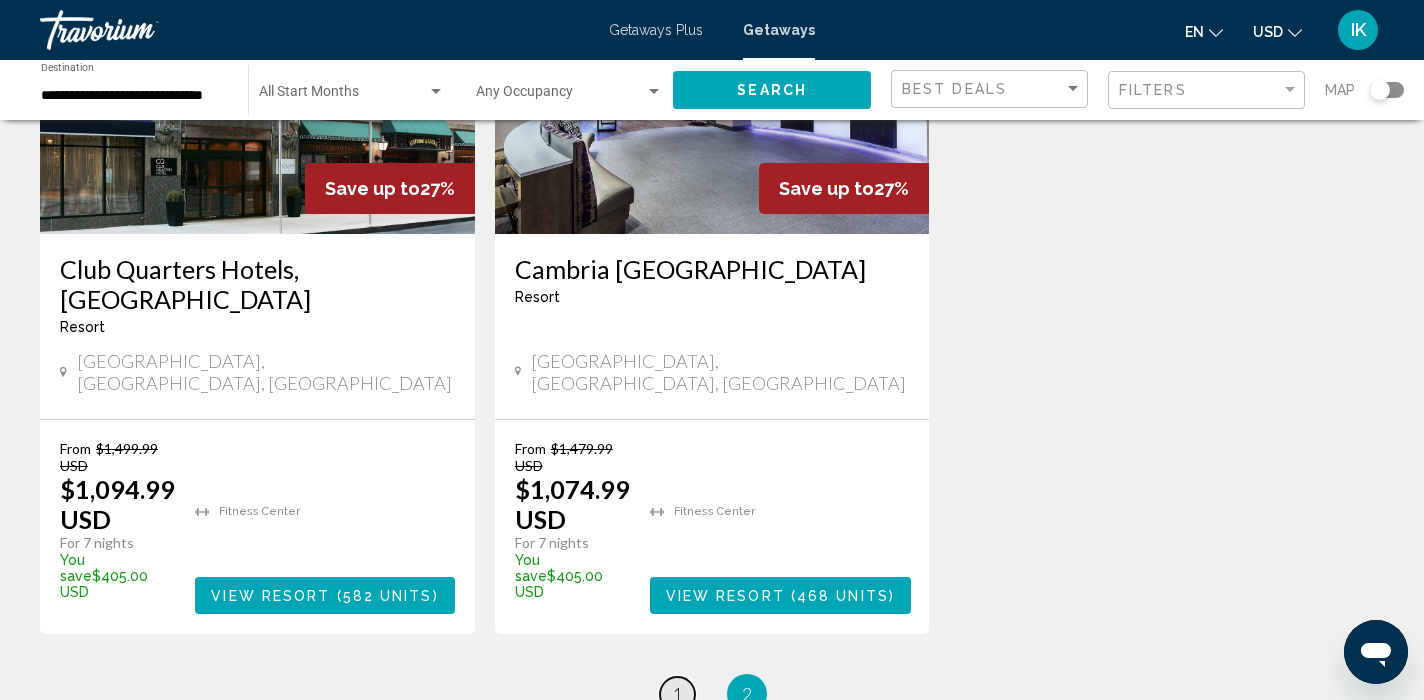 click on "1" at bounding box center [677, 694] 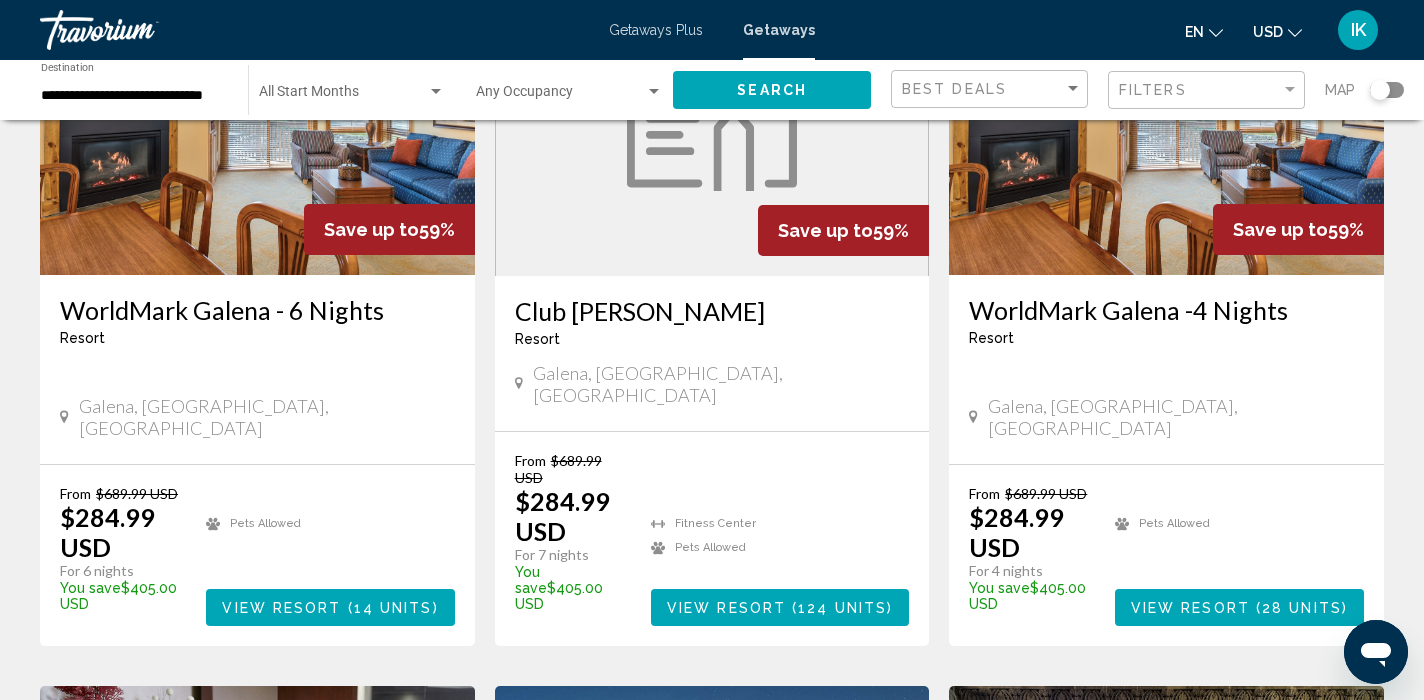 scroll, scrollTop: 958, scrollLeft: 0, axis: vertical 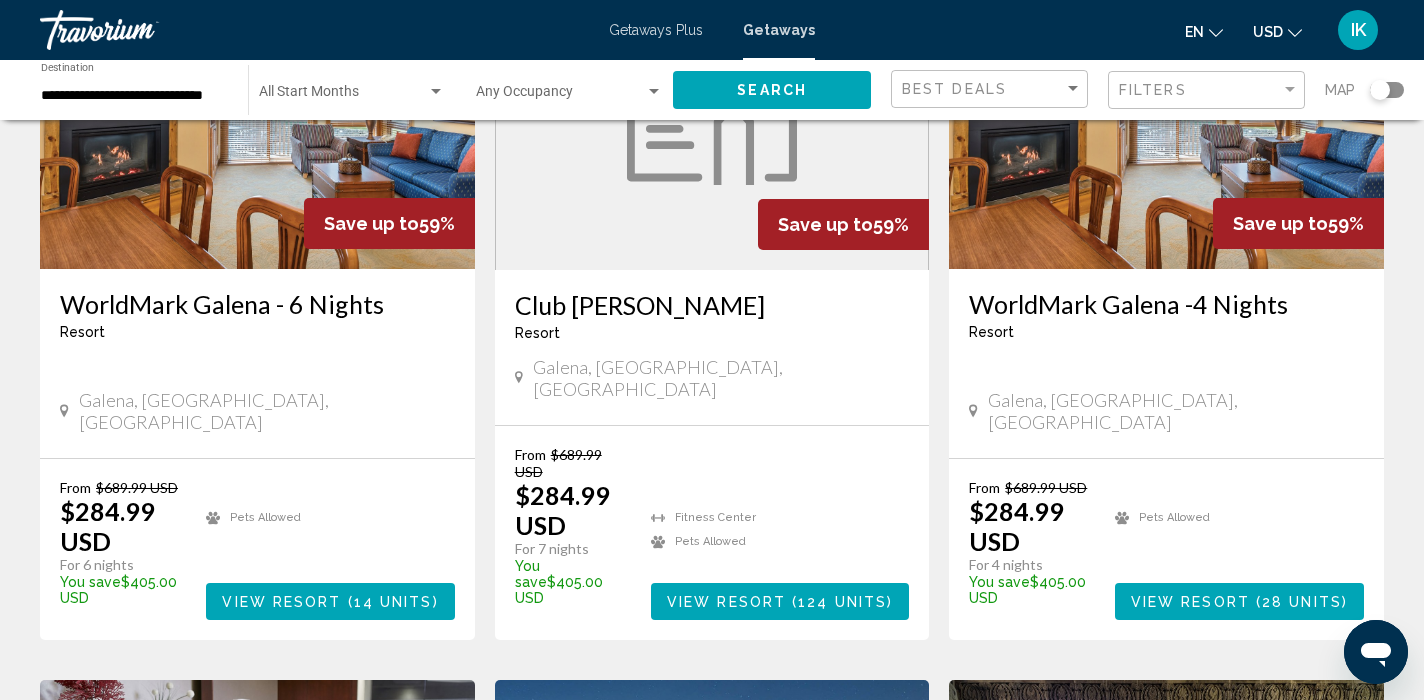 click at bounding box center (712, 110) 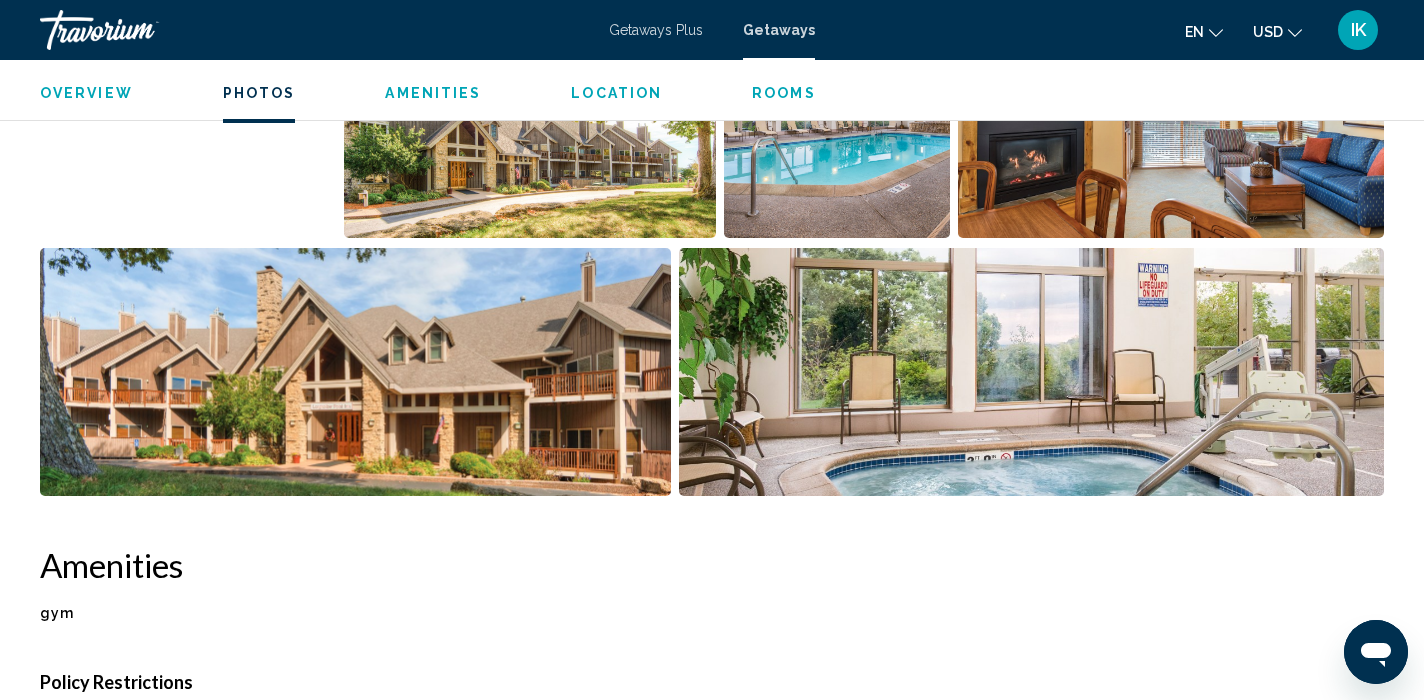 scroll, scrollTop: 1066, scrollLeft: 0, axis: vertical 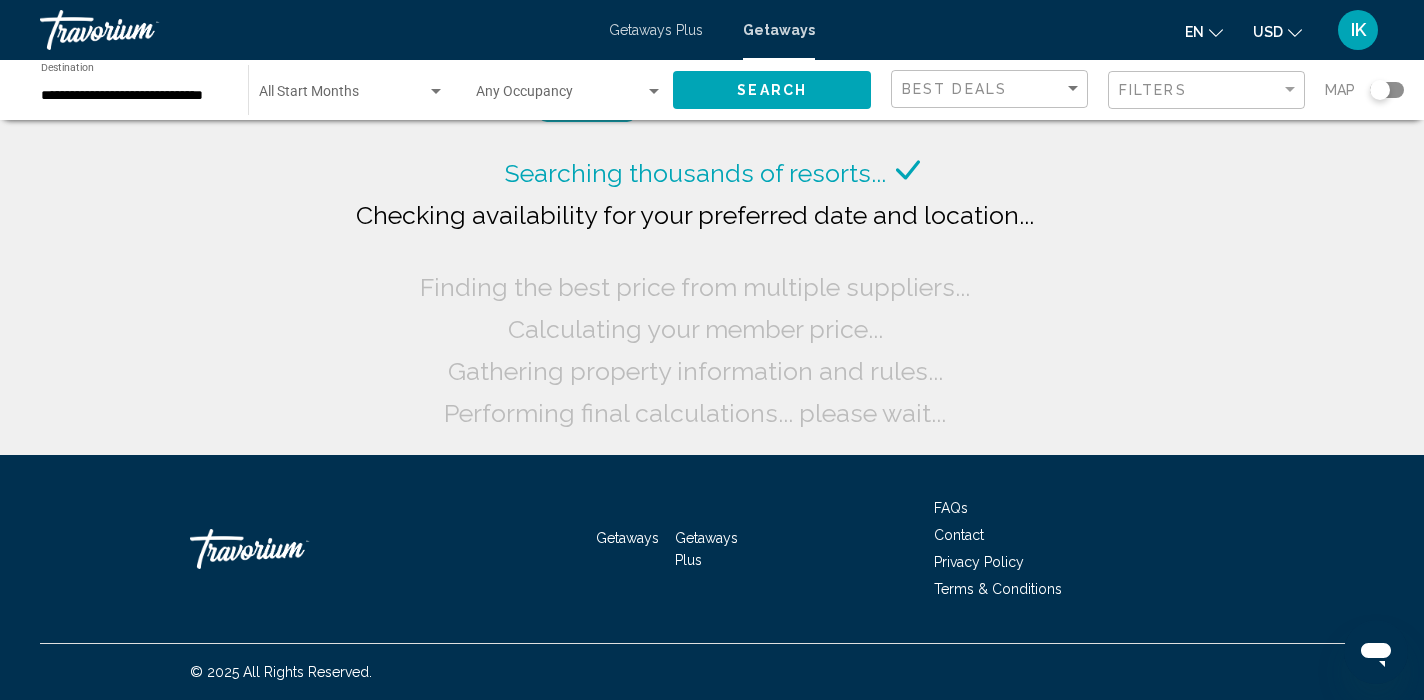 click on "**********" at bounding box center (134, 96) 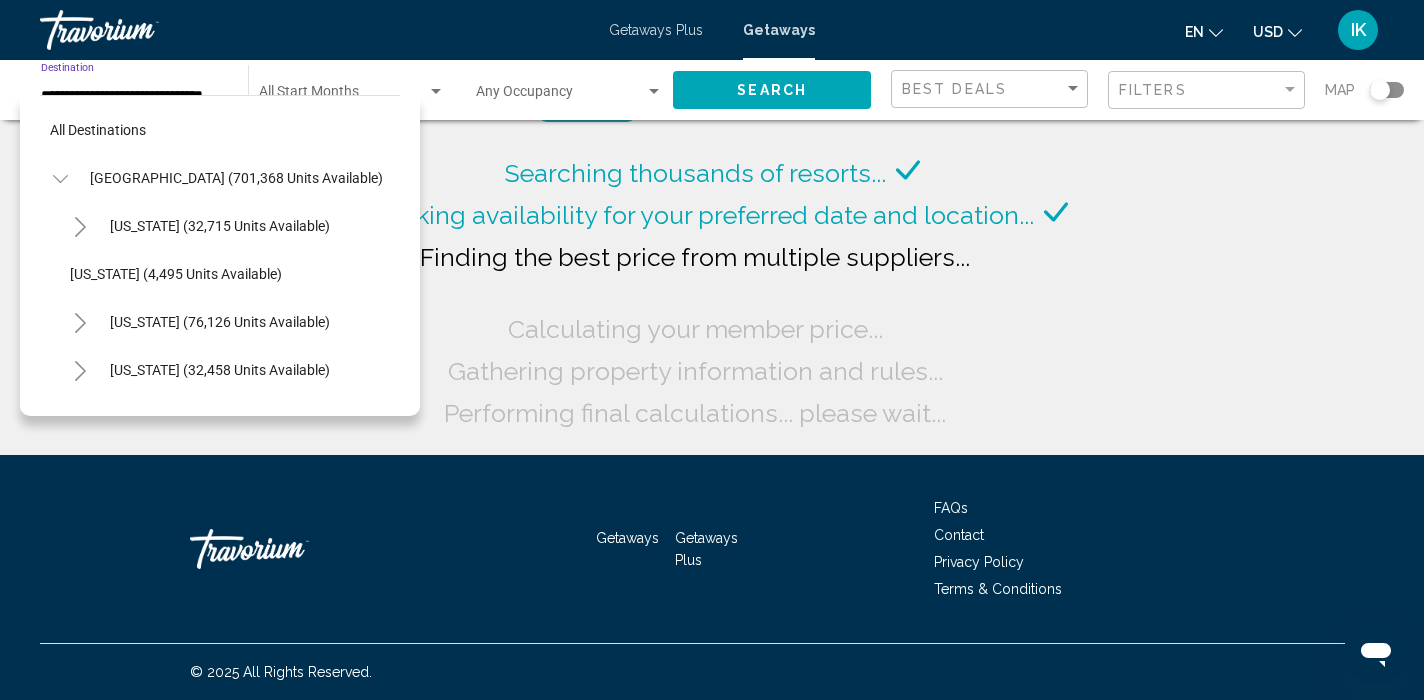 scroll, scrollTop: 455, scrollLeft: 0, axis: vertical 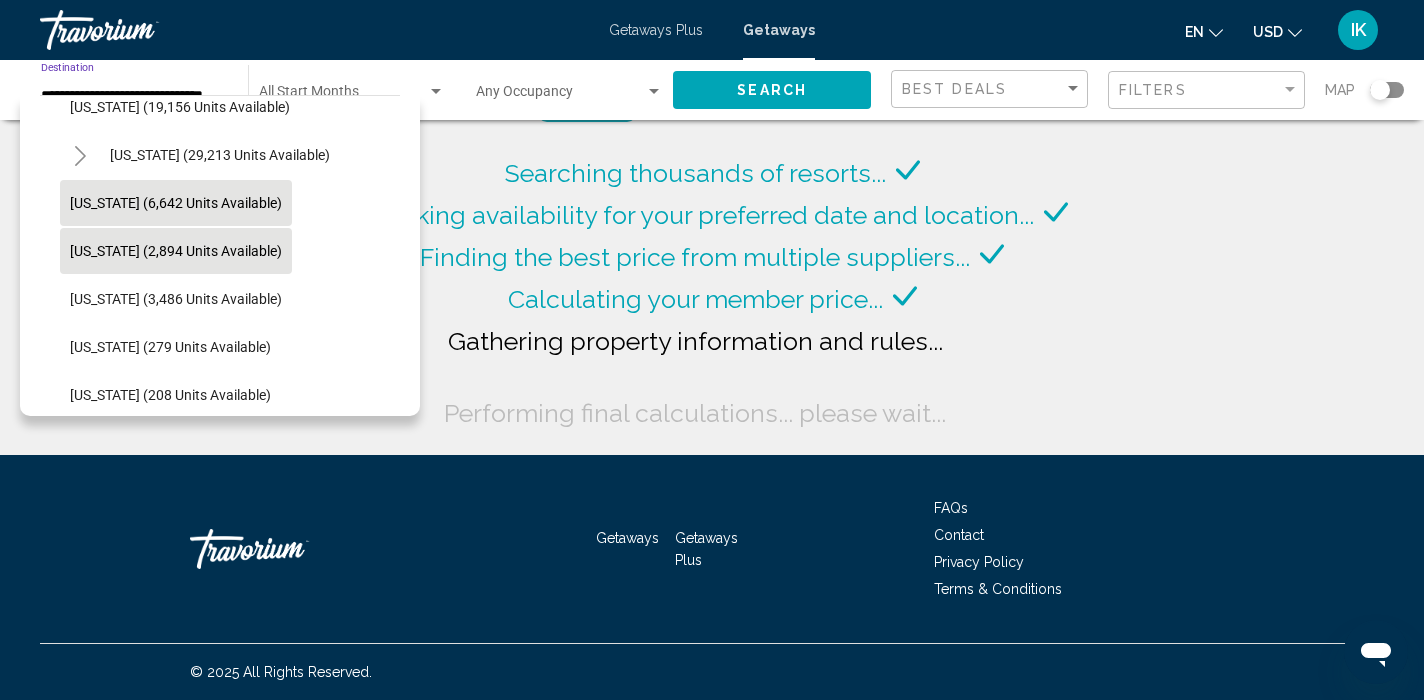 click on "[US_STATE] (6,642 units available)" 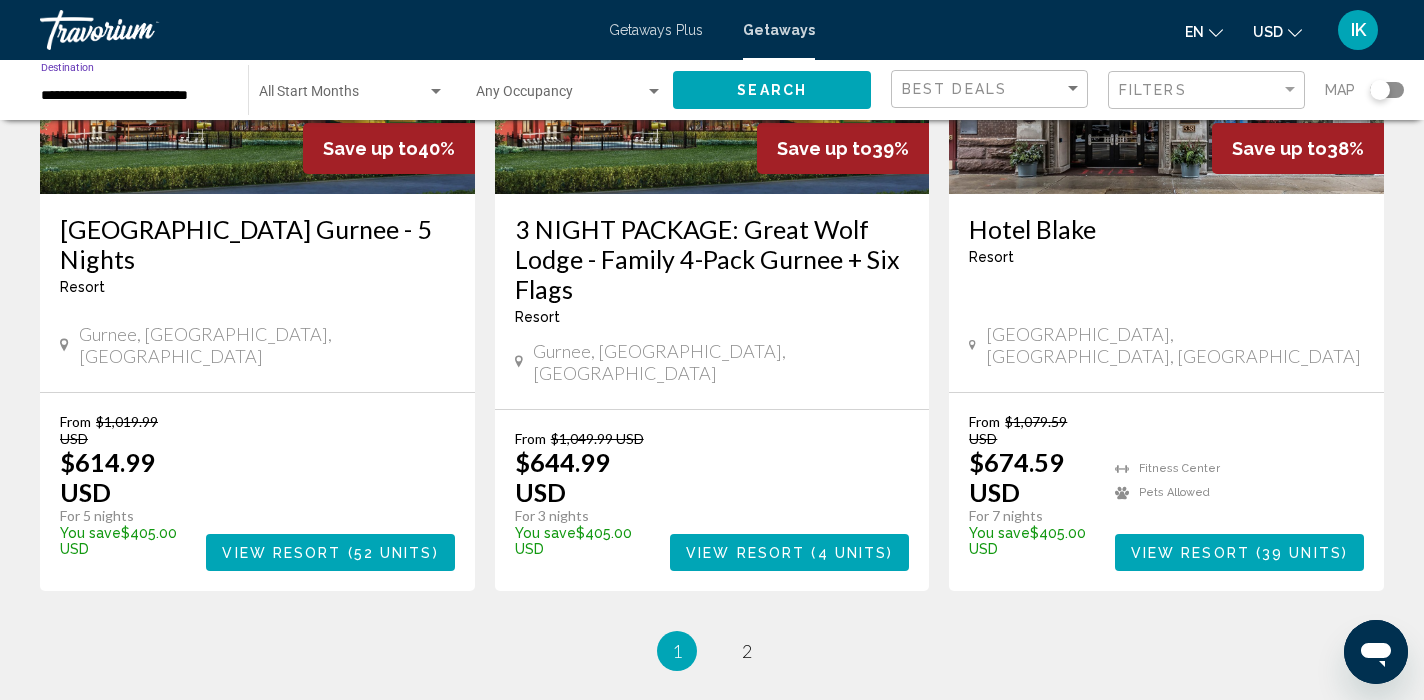scroll, scrollTop: 2525, scrollLeft: 0, axis: vertical 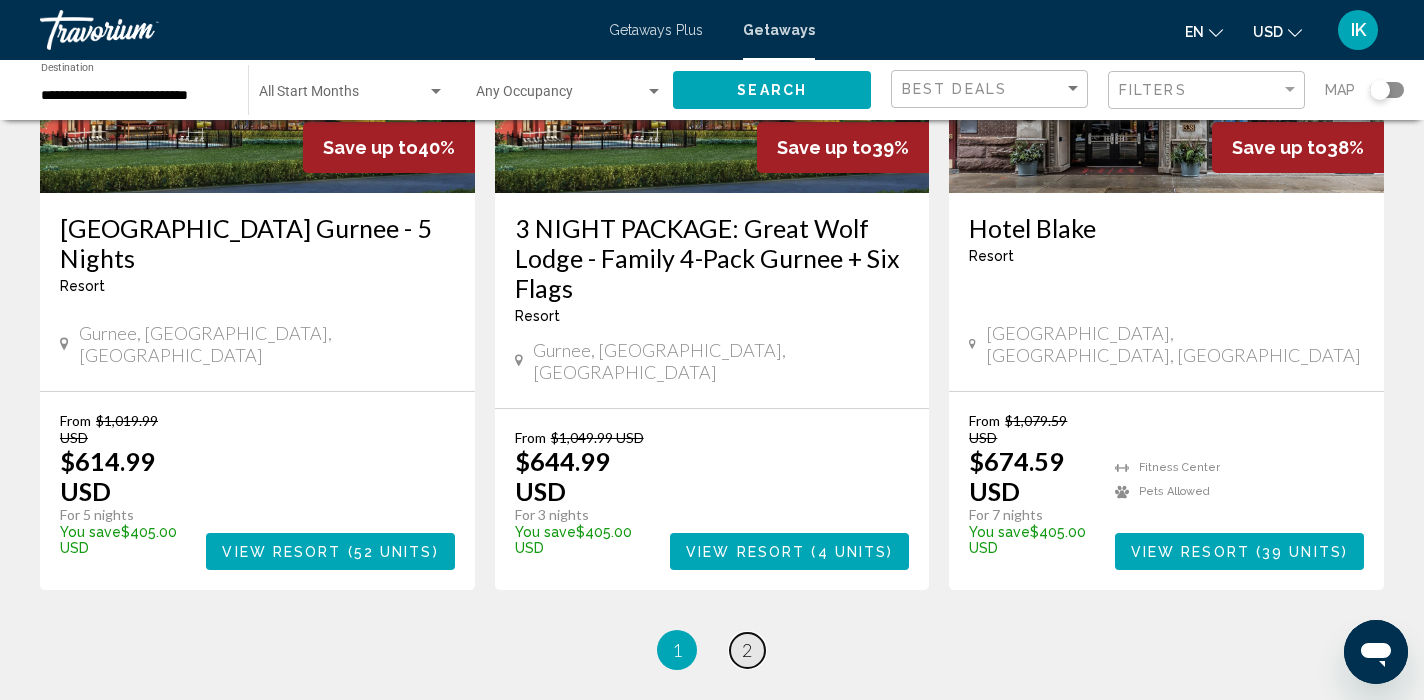 click on "2" at bounding box center (747, 650) 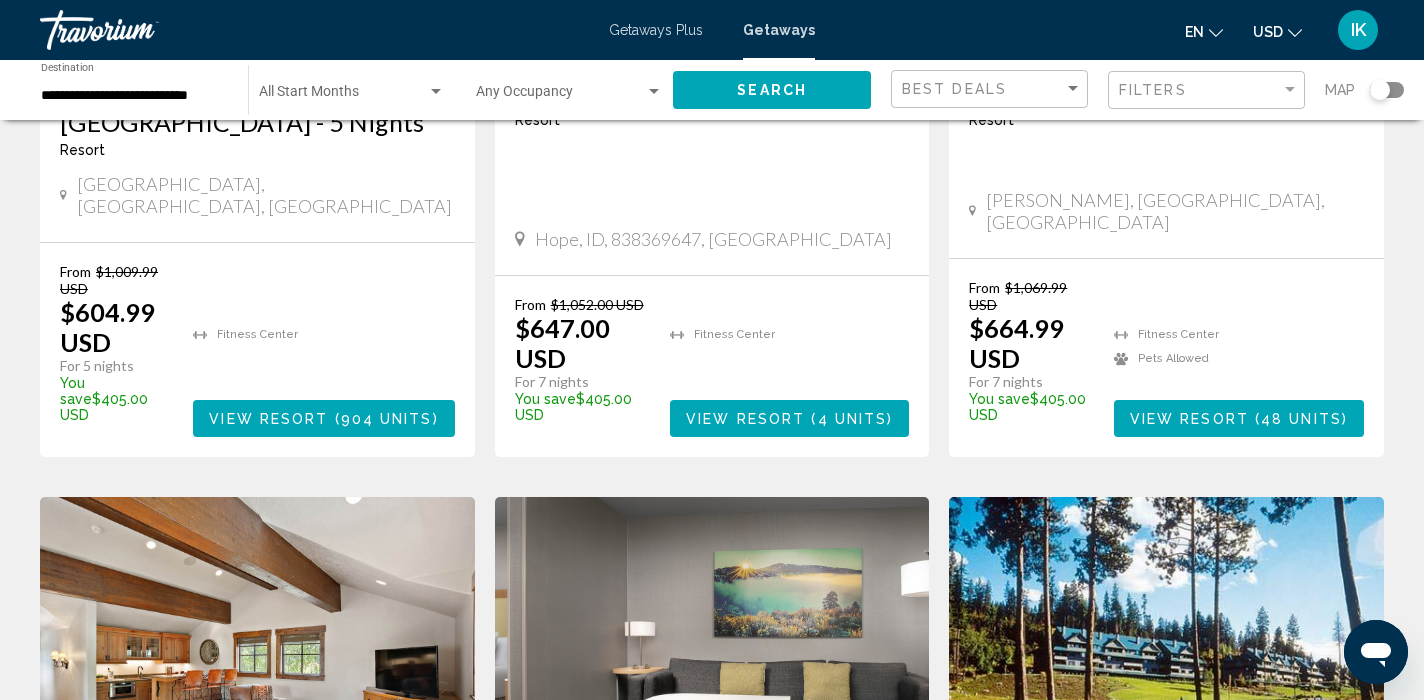 scroll, scrollTop: 1922, scrollLeft: 0, axis: vertical 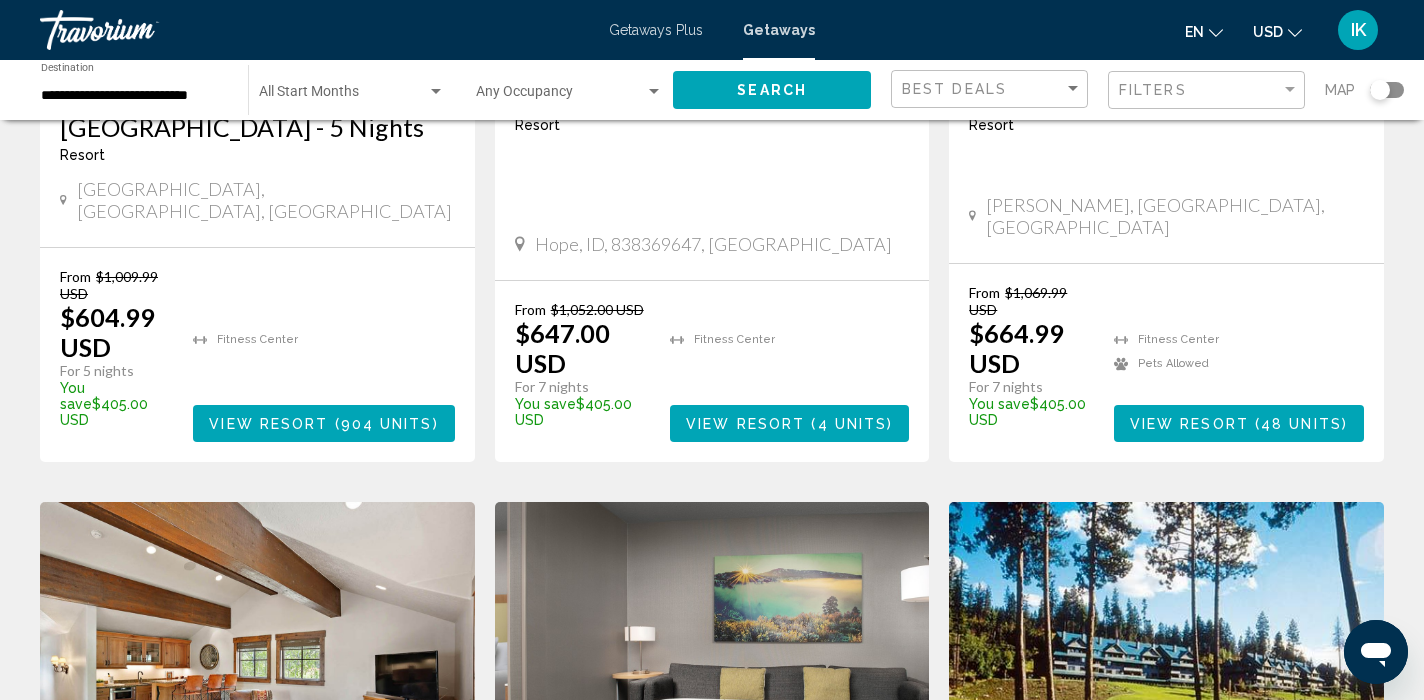 click at bounding box center (257, 662) 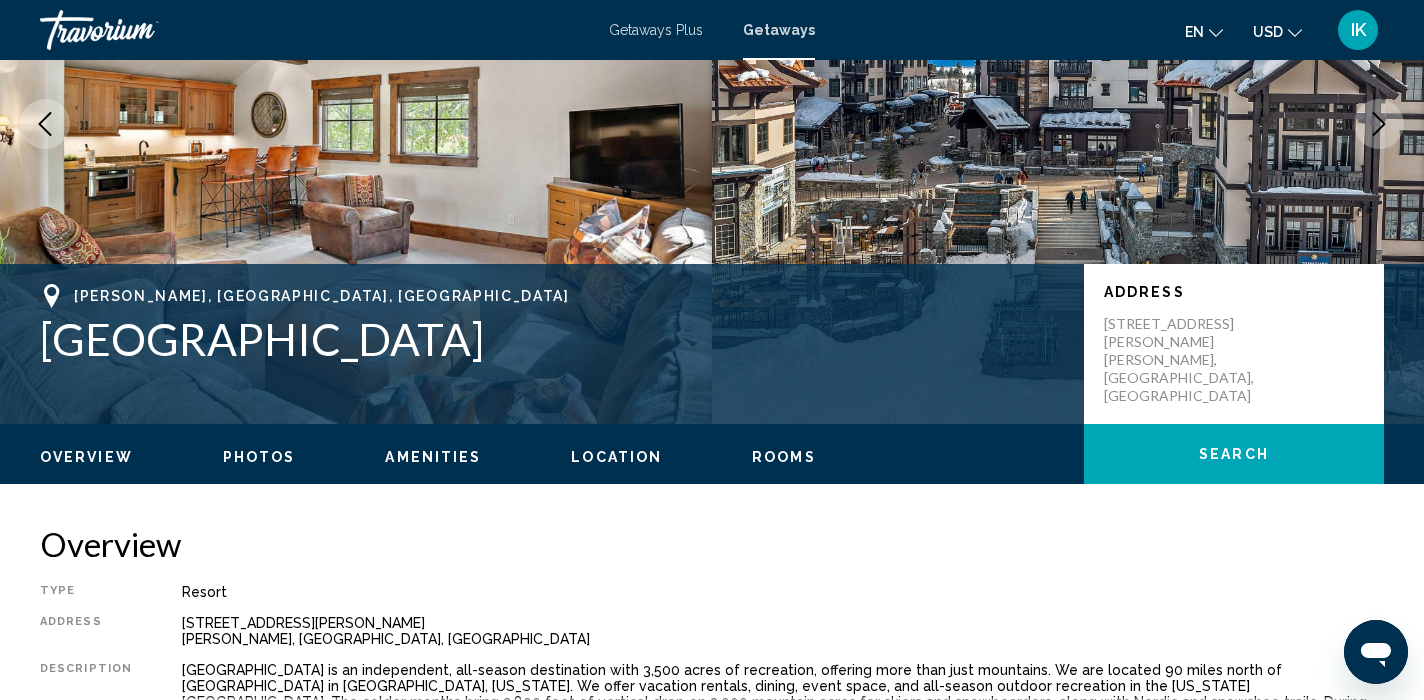 scroll, scrollTop: 239, scrollLeft: 0, axis: vertical 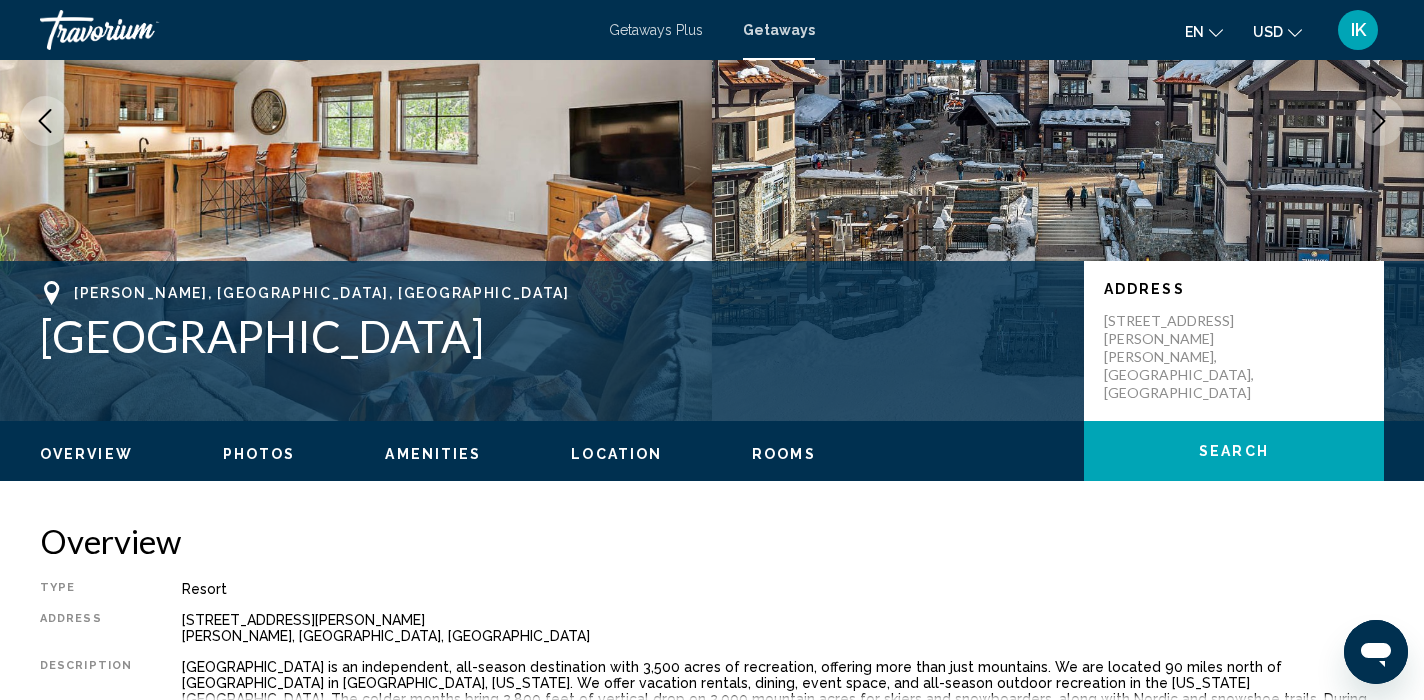 click on "Photos" at bounding box center [259, 454] 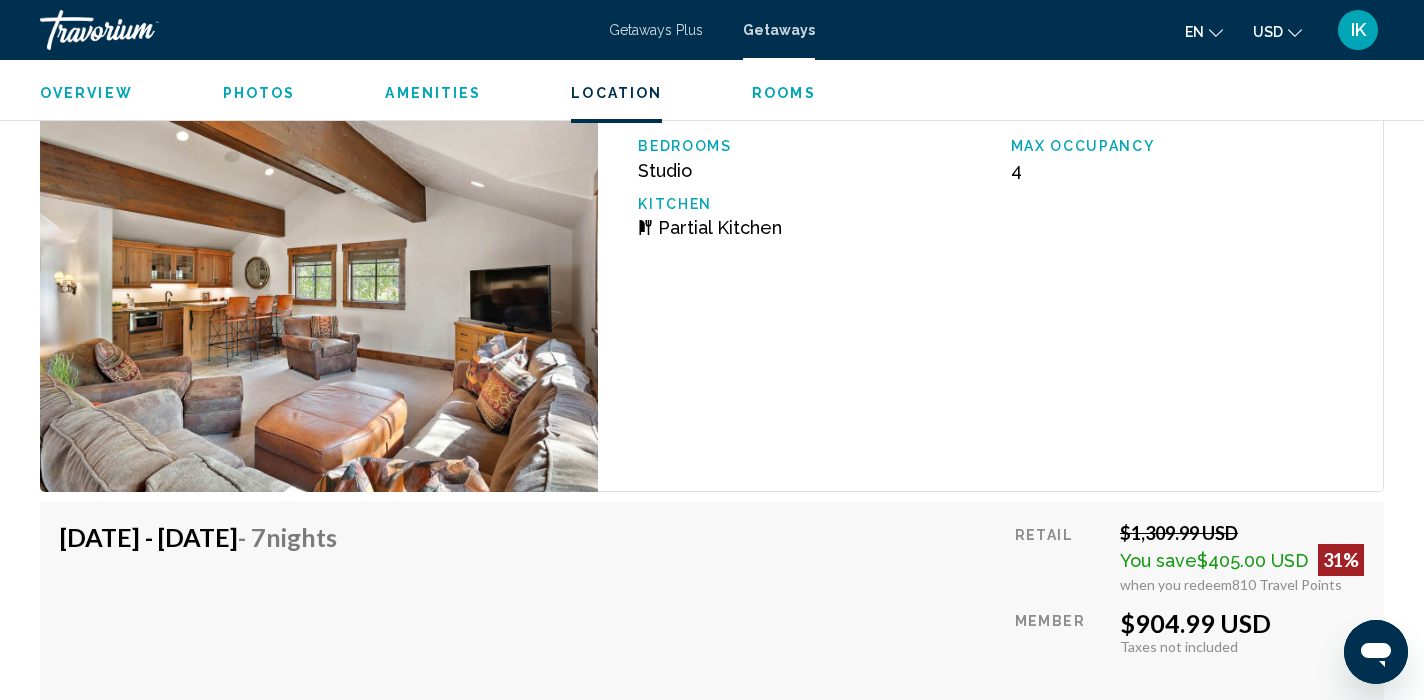 scroll, scrollTop: 3191, scrollLeft: 0, axis: vertical 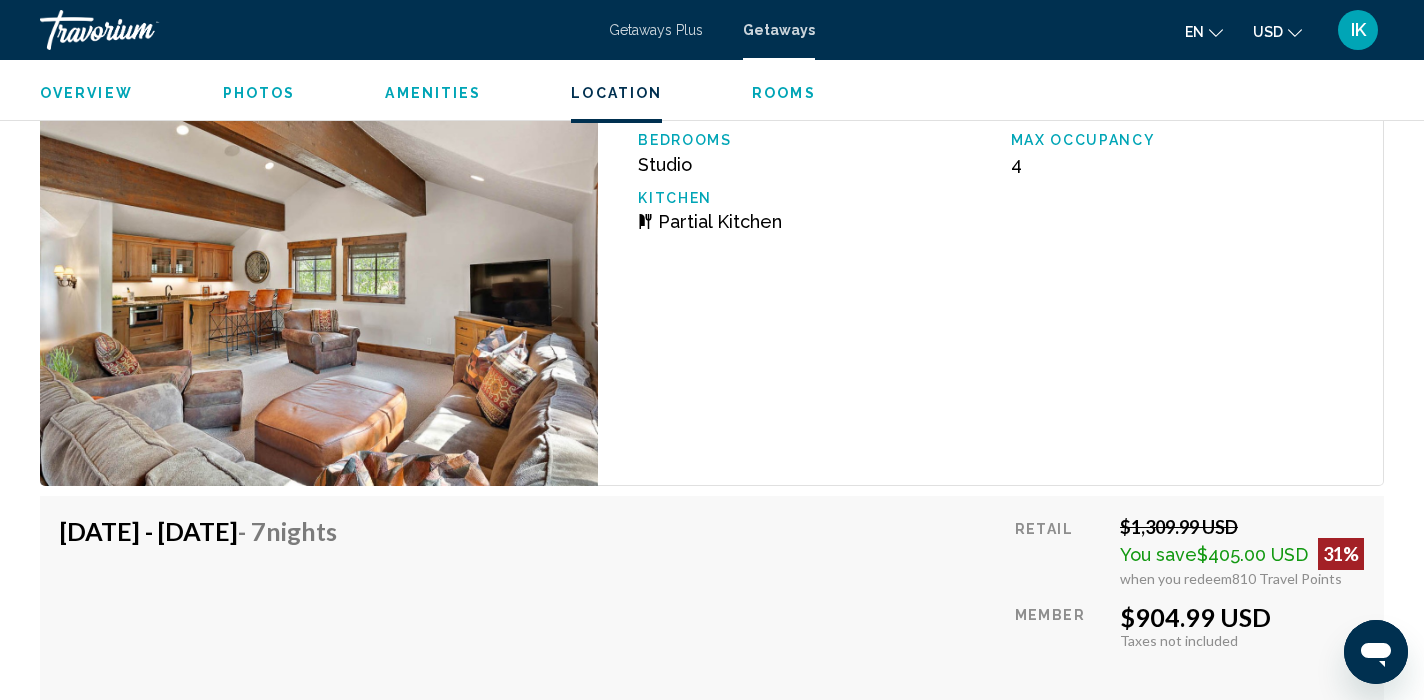 click at bounding box center [319, 273] 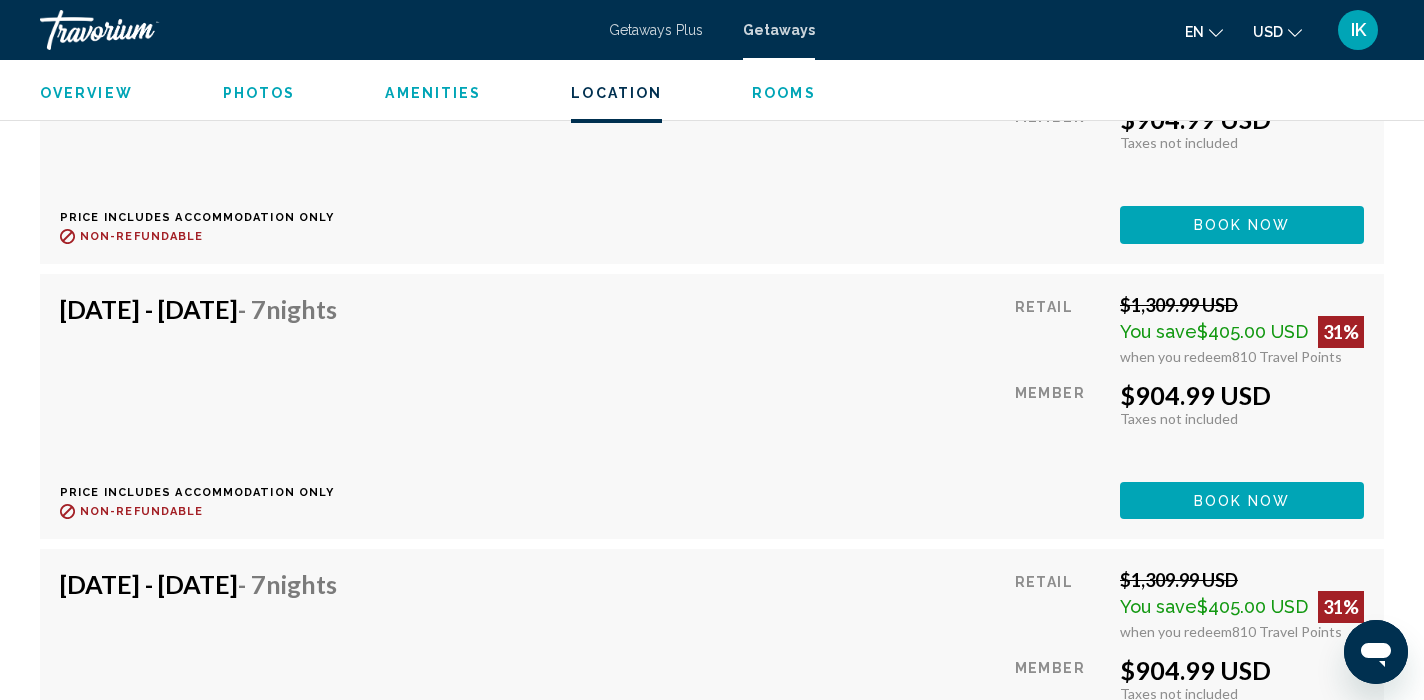 scroll, scrollTop: 23517, scrollLeft: 0, axis: vertical 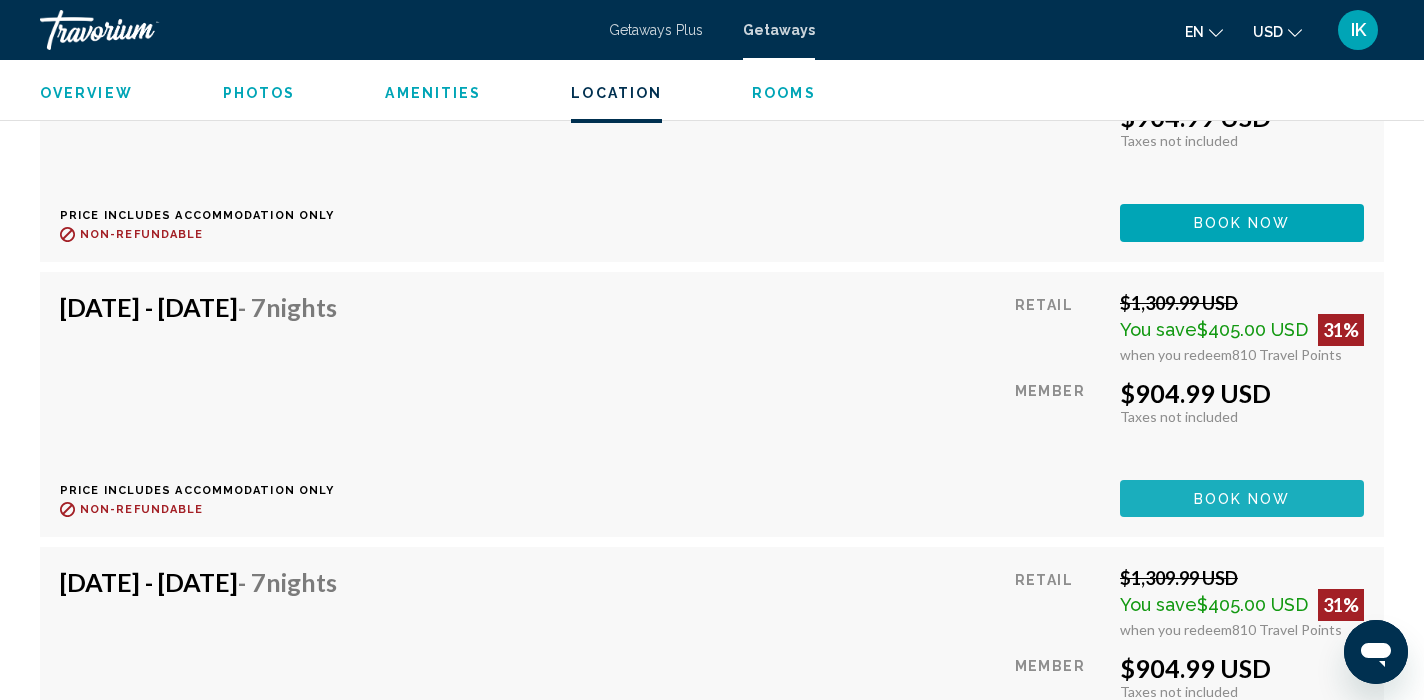 click on "Book now" at bounding box center [1242, 498] 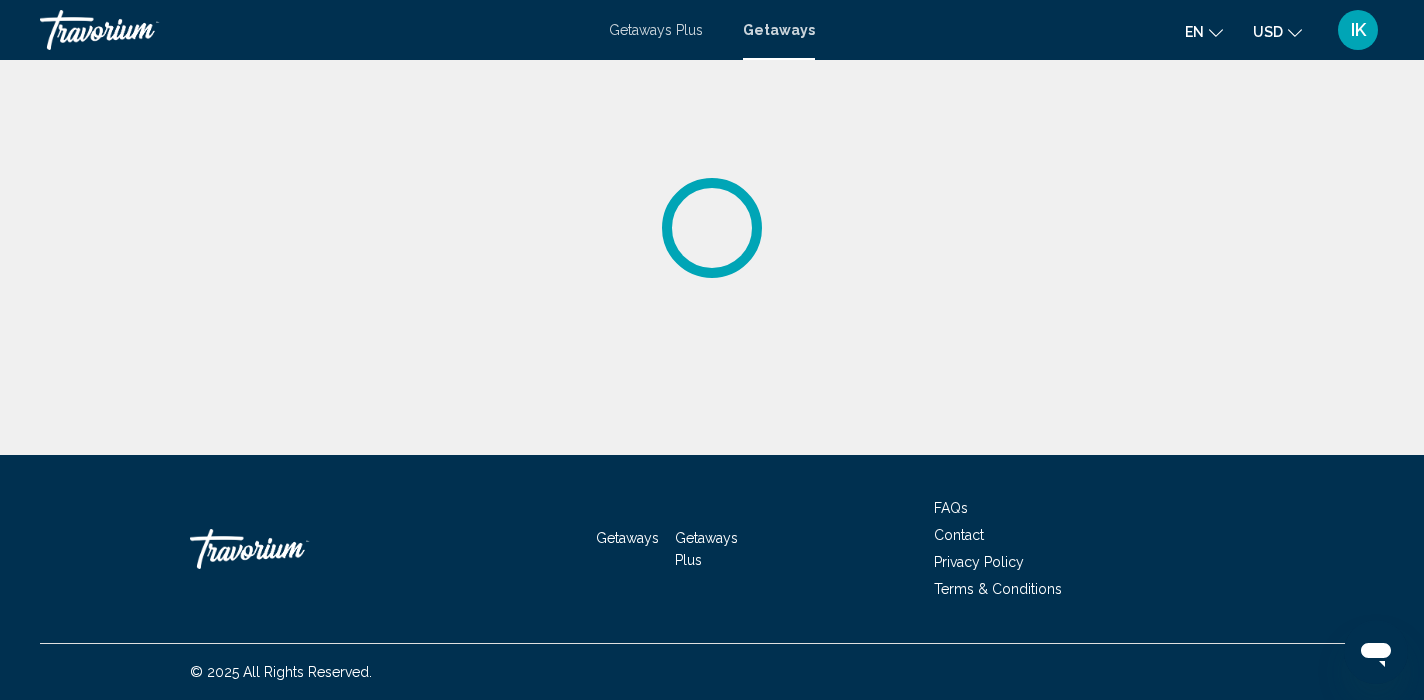 scroll, scrollTop: 0, scrollLeft: 0, axis: both 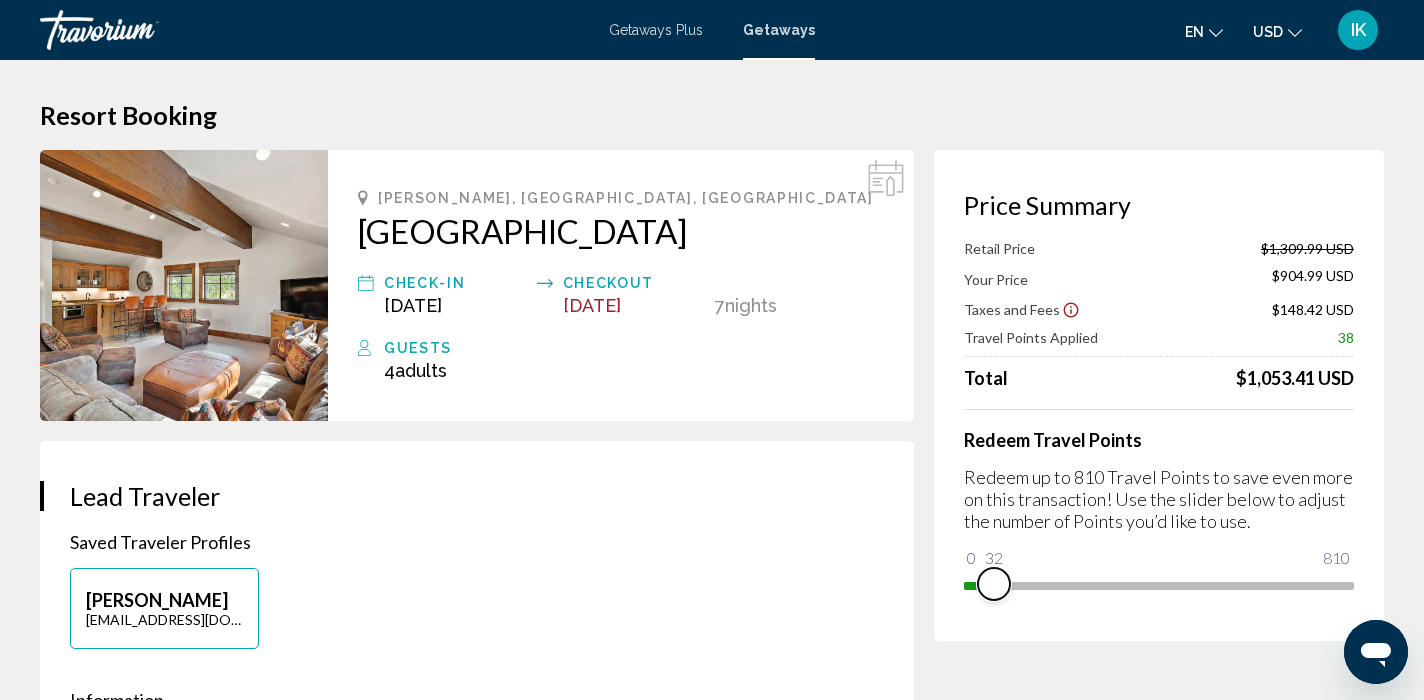 drag, startPoint x: 1341, startPoint y: 582, endPoint x: 994, endPoint y: 598, distance: 347.36868 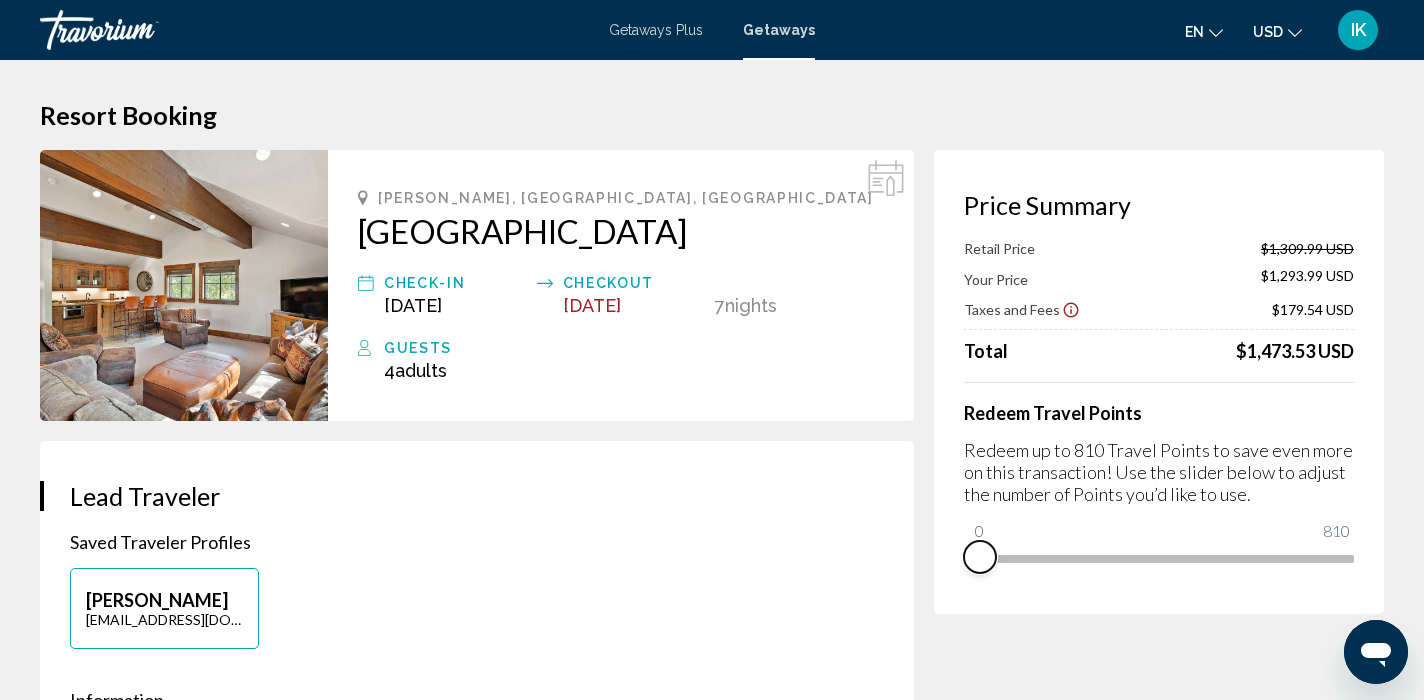 drag, startPoint x: 988, startPoint y: 583, endPoint x: 949, endPoint y: 582, distance: 39.012817 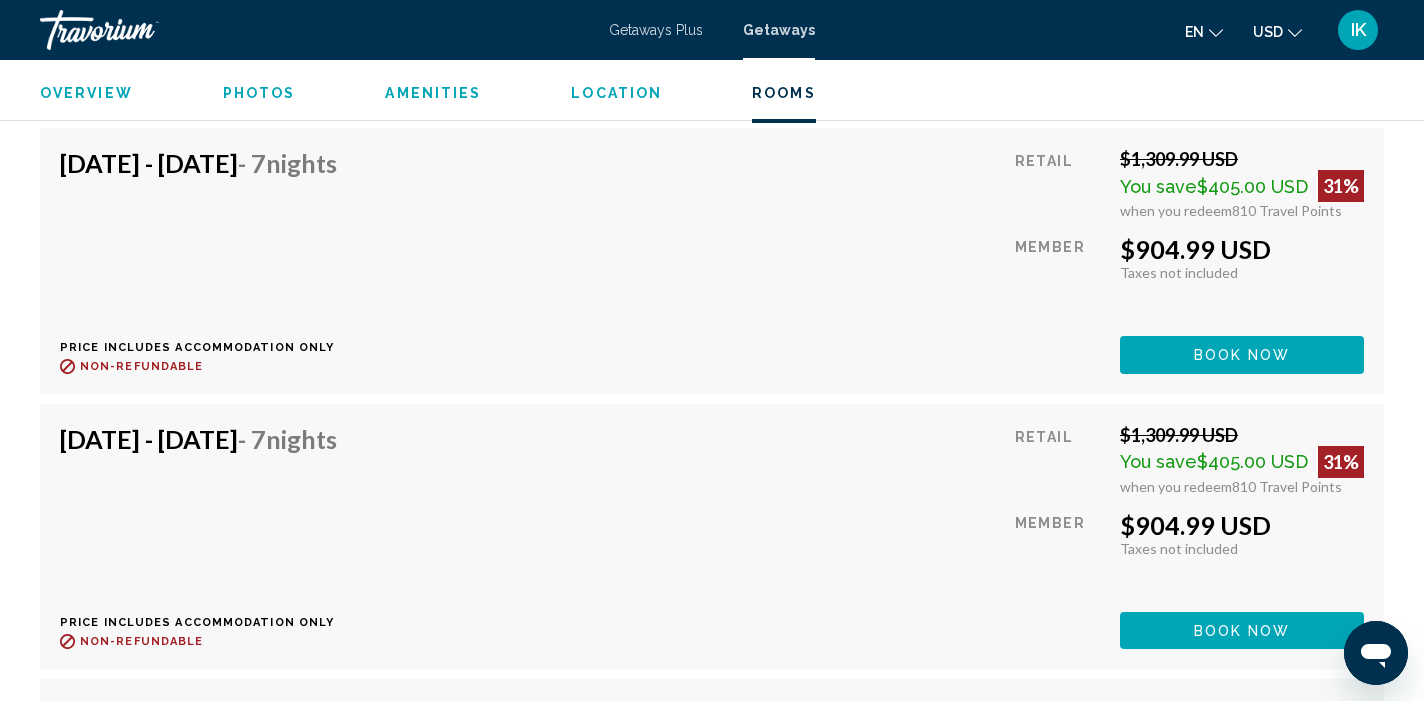 scroll, scrollTop: 15682, scrollLeft: 0, axis: vertical 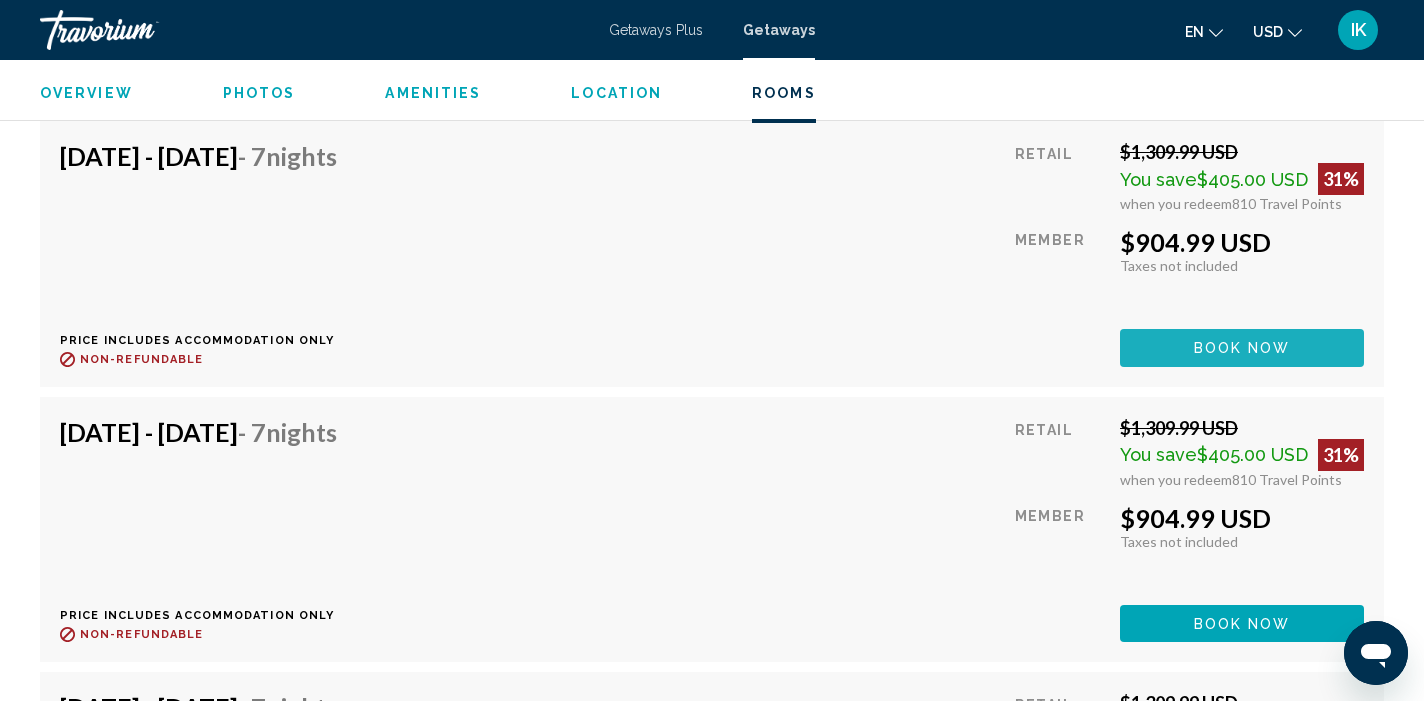 click on "Book now" at bounding box center (1242, 349) 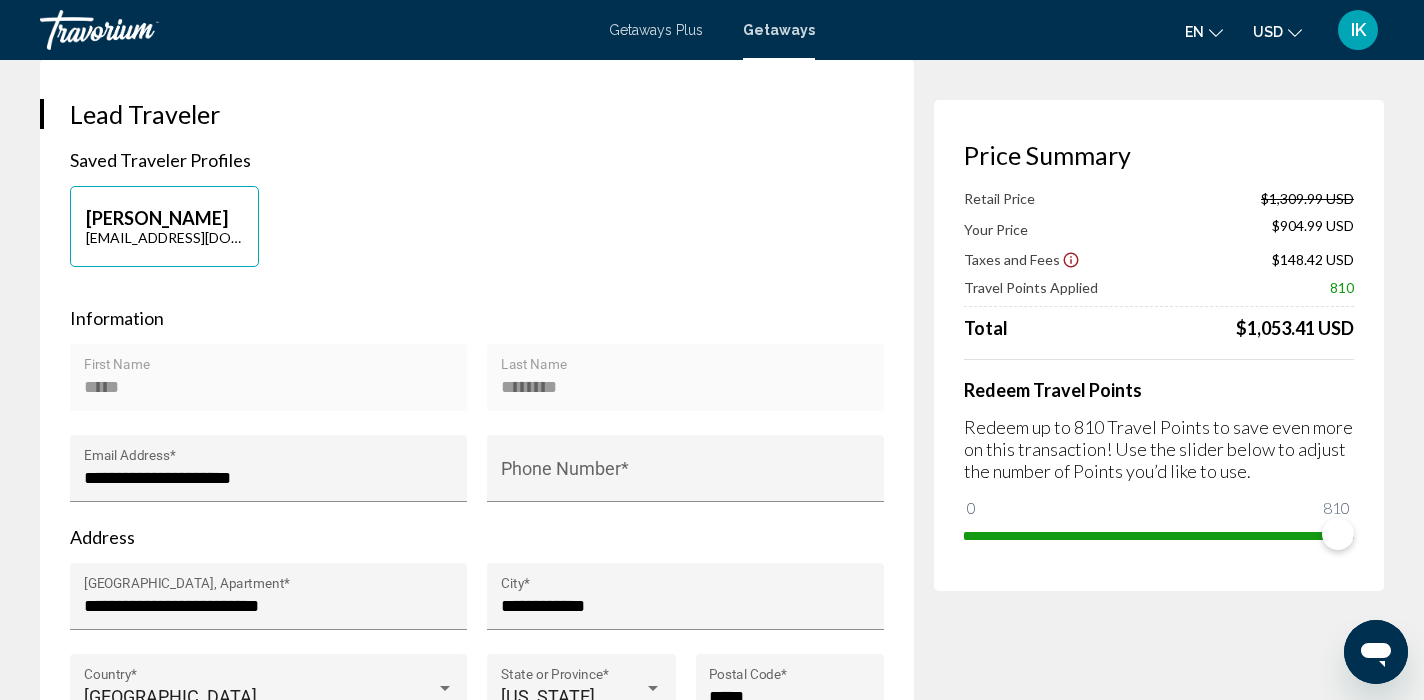 scroll, scrollTop: 372, scrollLeft: 0, axis: vertical 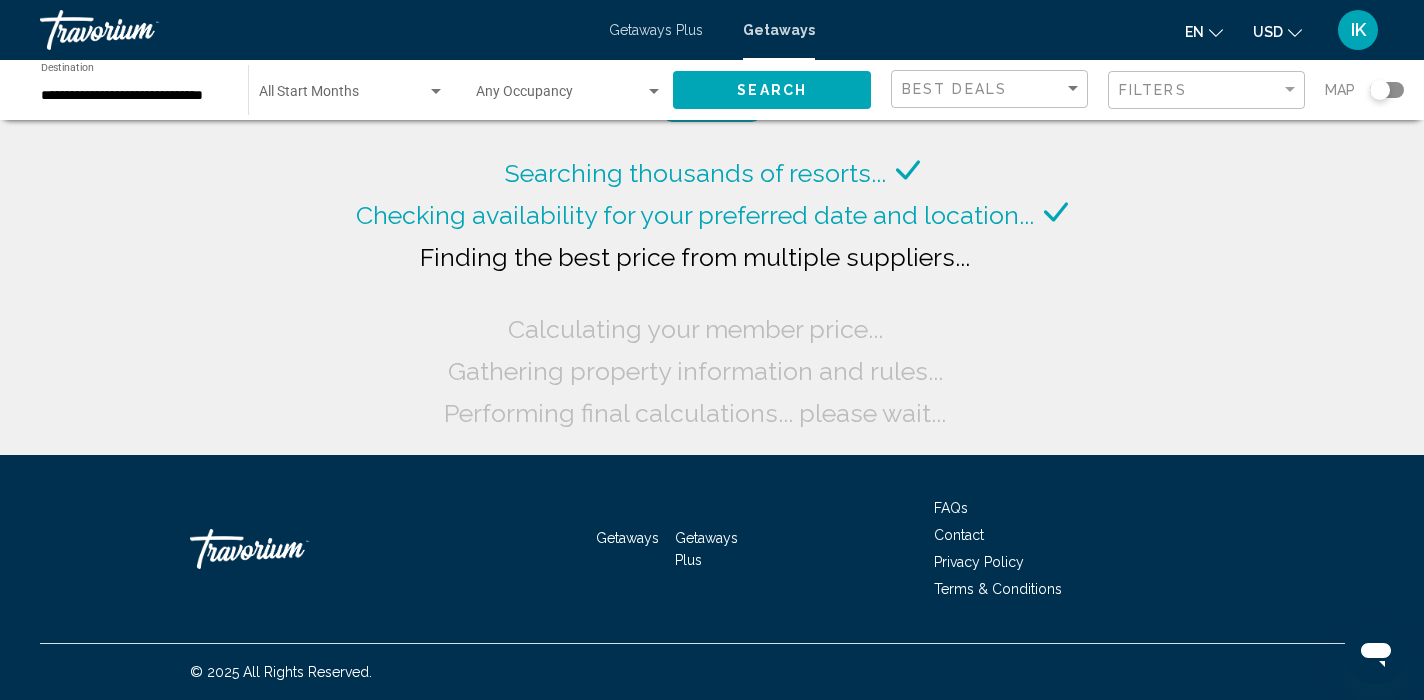 click on "**********" at bounding box center [134, 96] 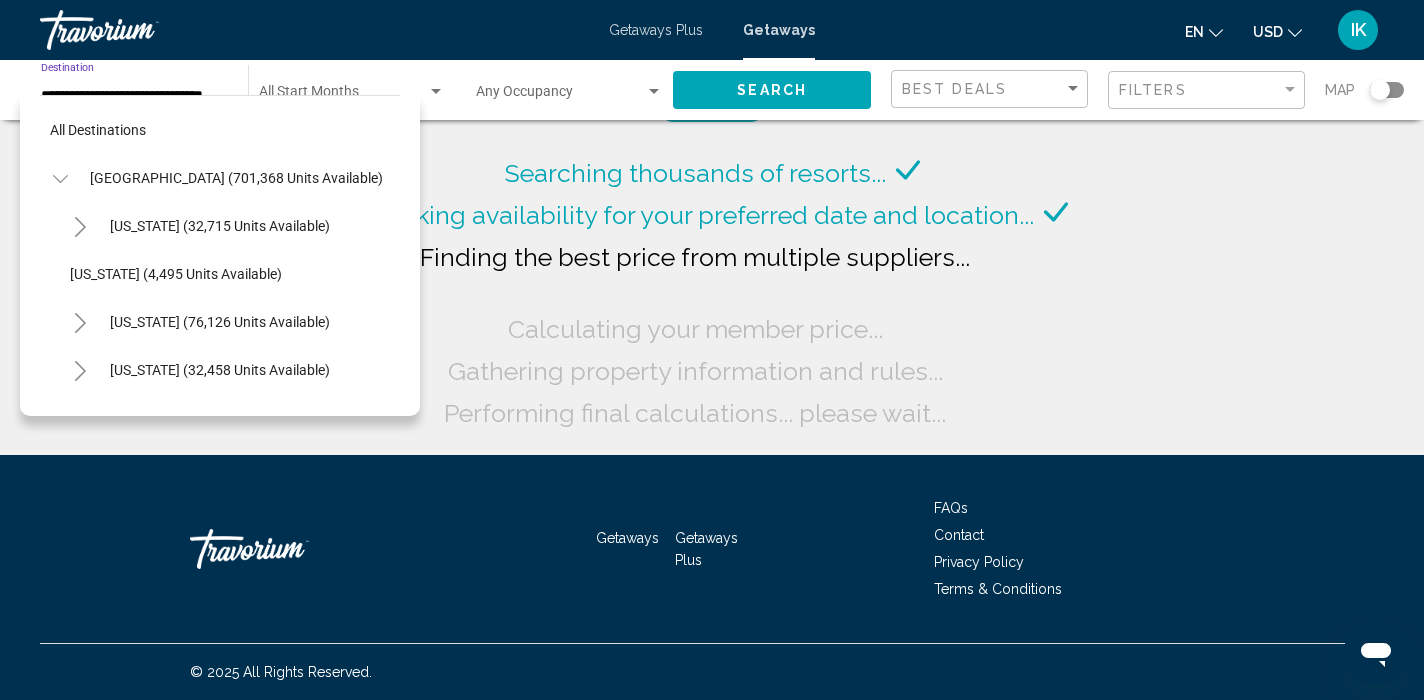 scroll, scrollTop: 455, scrollLeft: 0, axis: vertical 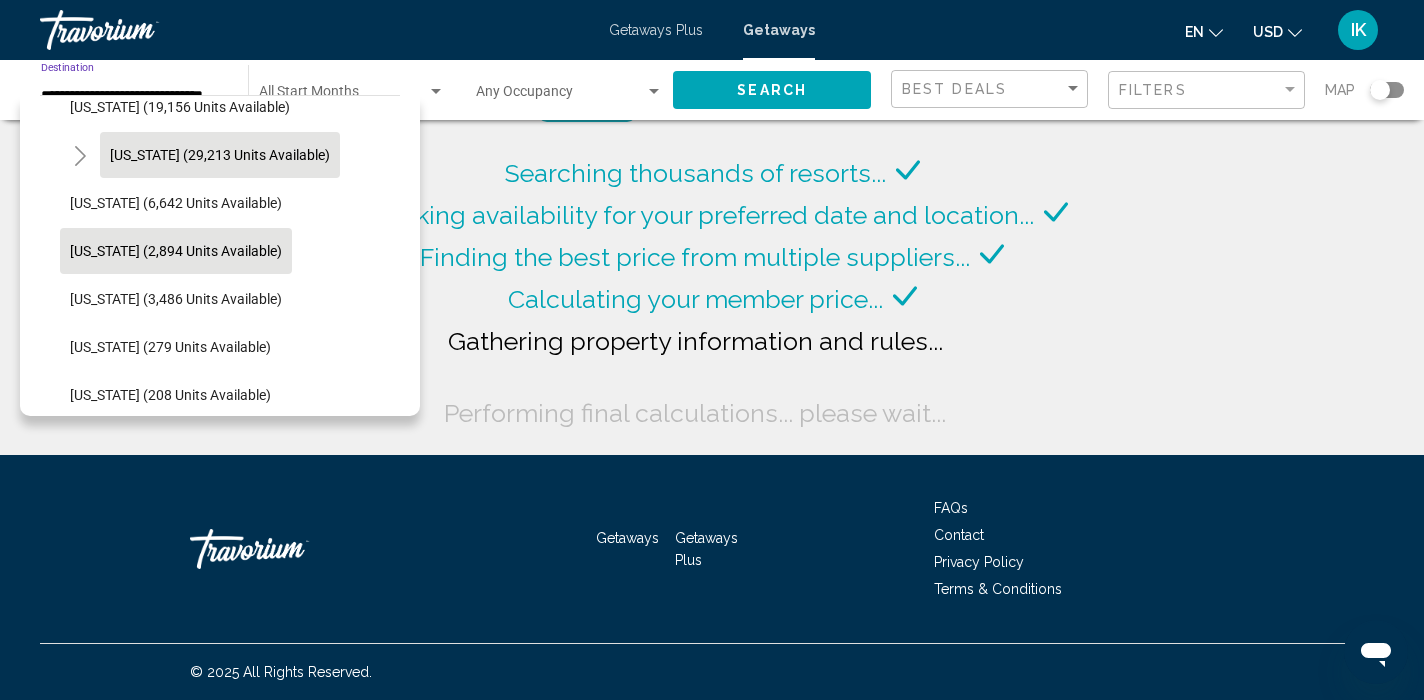 click on "[US_STATE] (29,213 units available)" 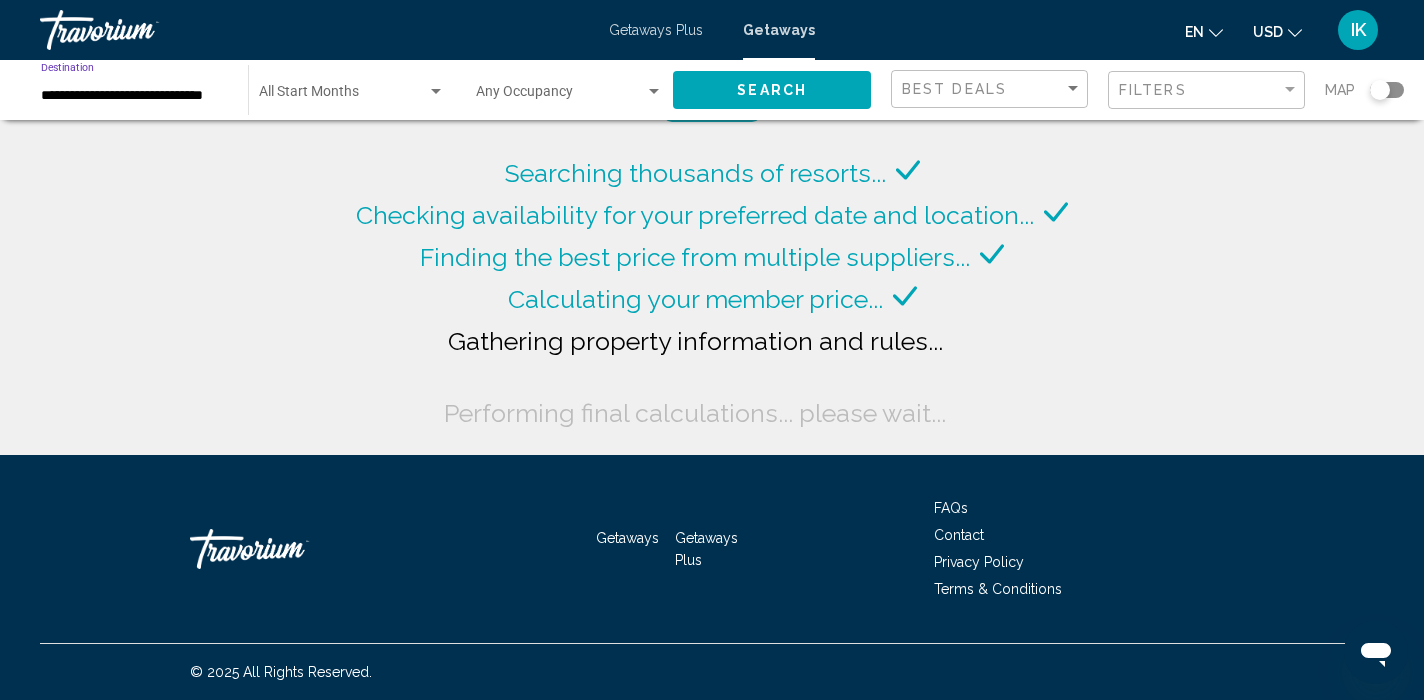 type on "**********" 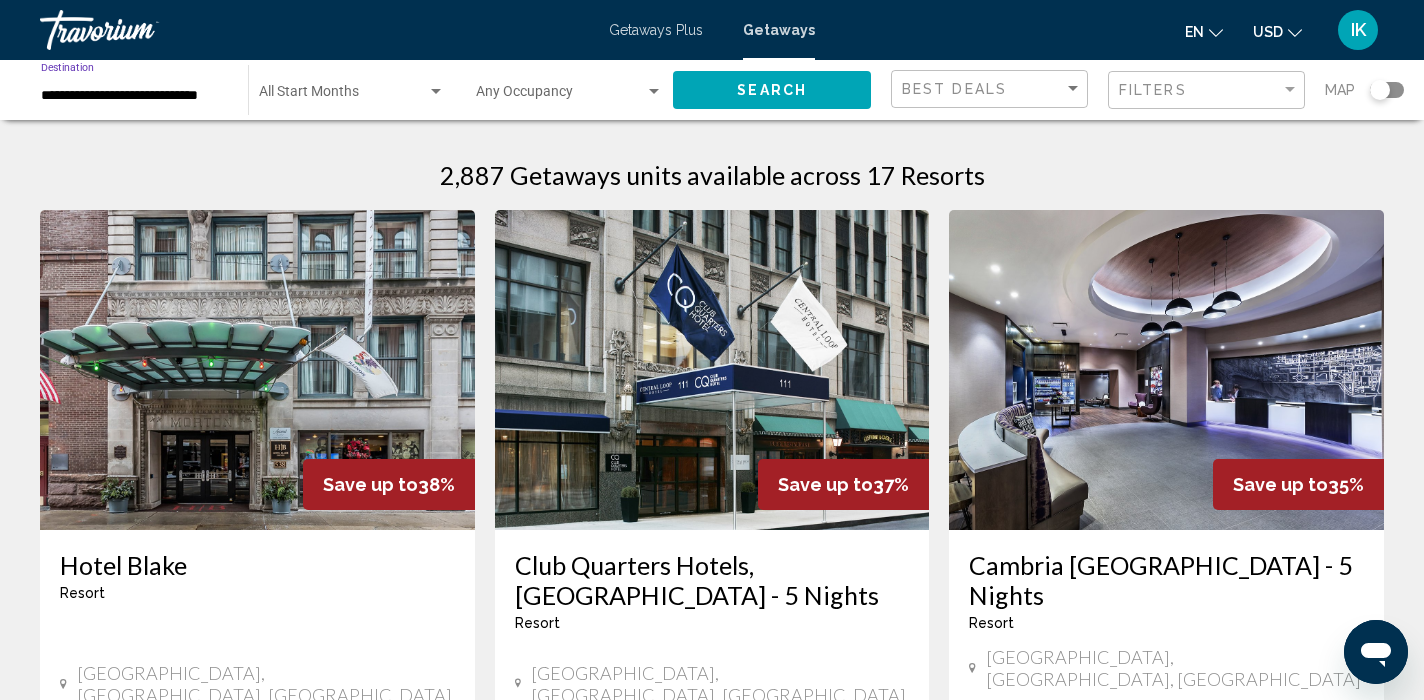 click on "Search" 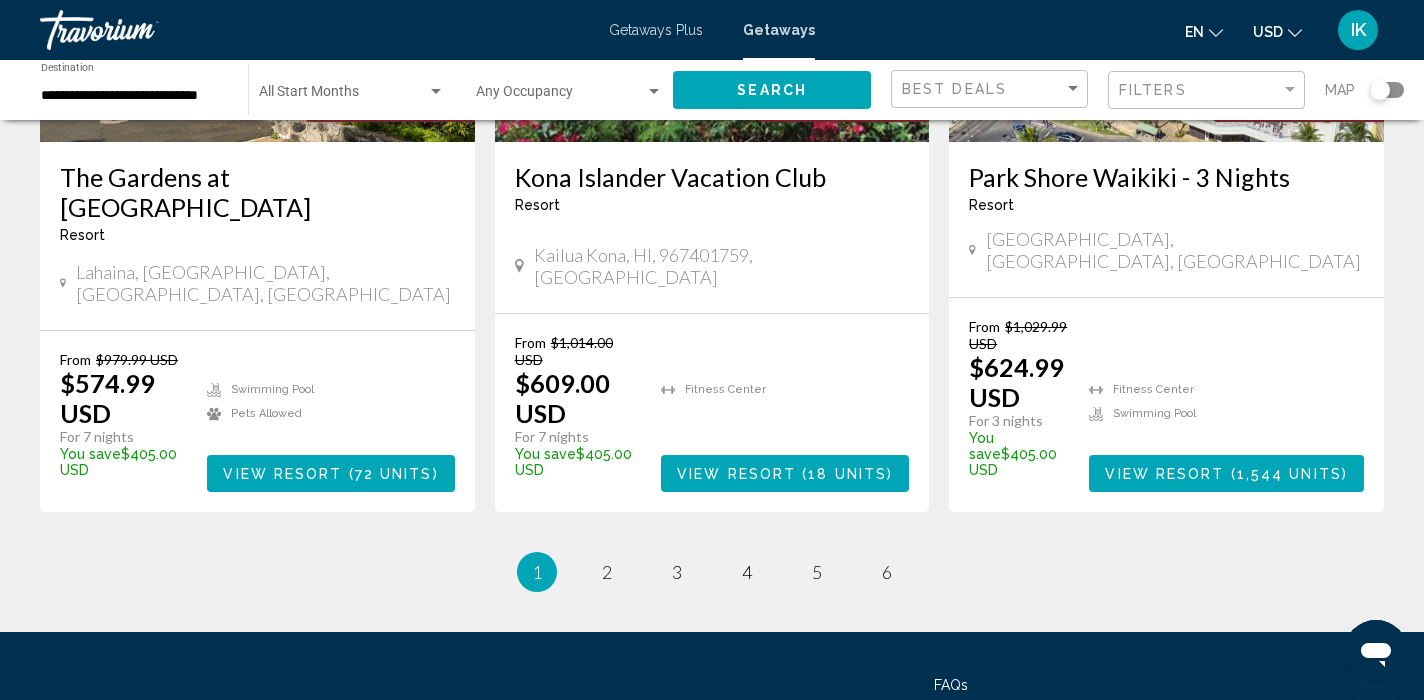 scroll, scrollTop: 2631, scrollLeft: 0, axis: vertical 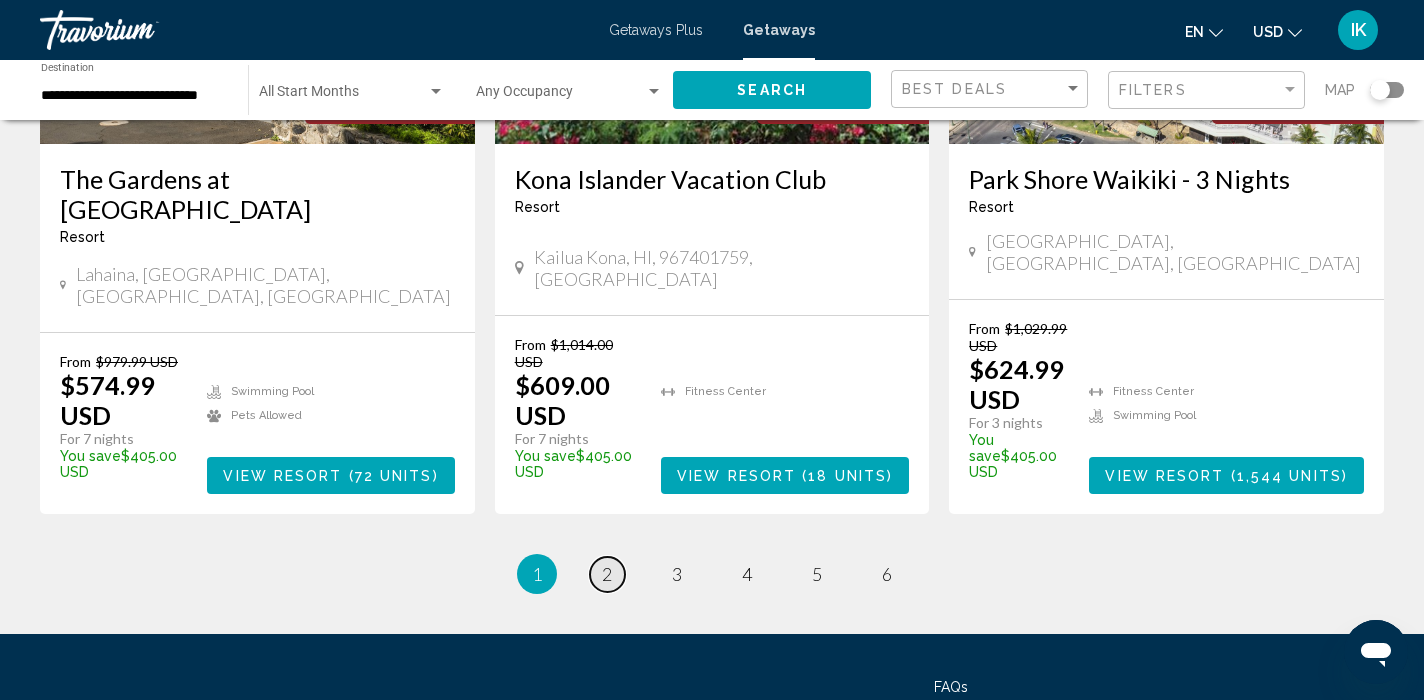 click on "2" at bounding box center (607, 574) 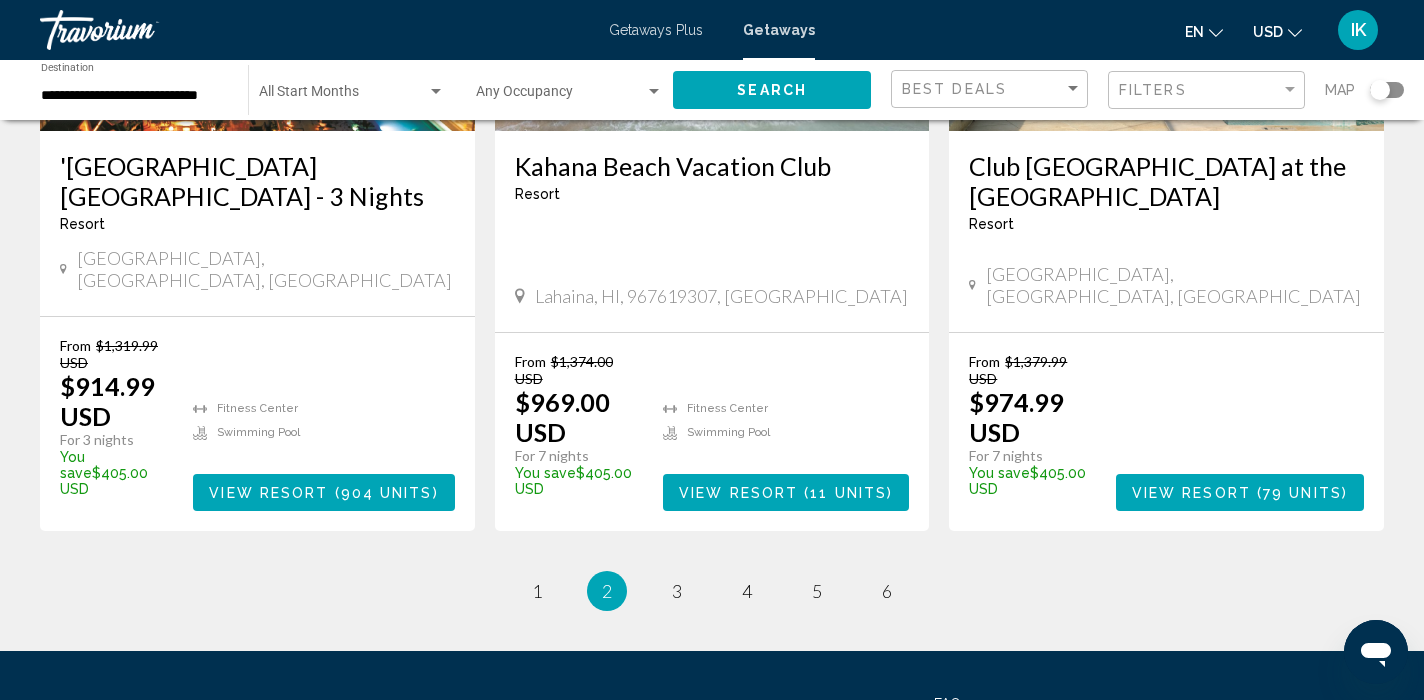 scroll, scrollTop: 2714, scrollLeft: 0, axis: vertical 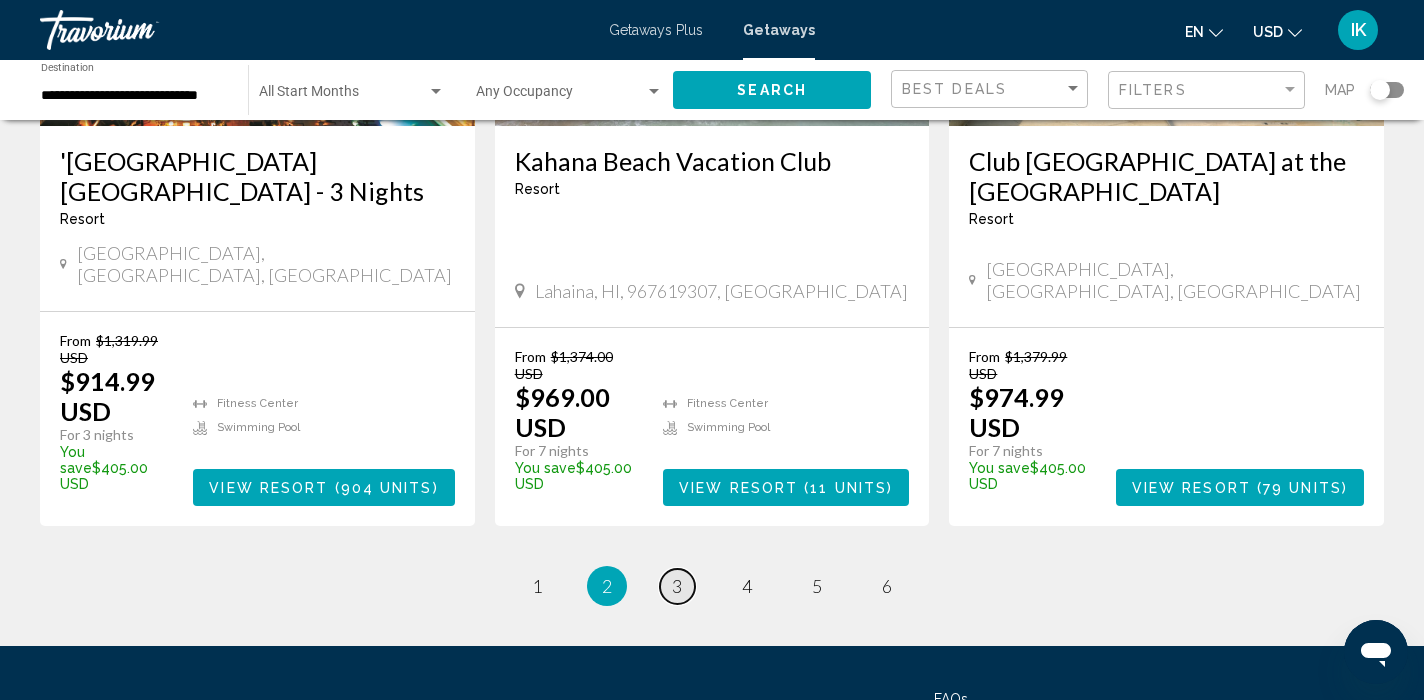 click on "page  3" at bounding box center (677, 586) 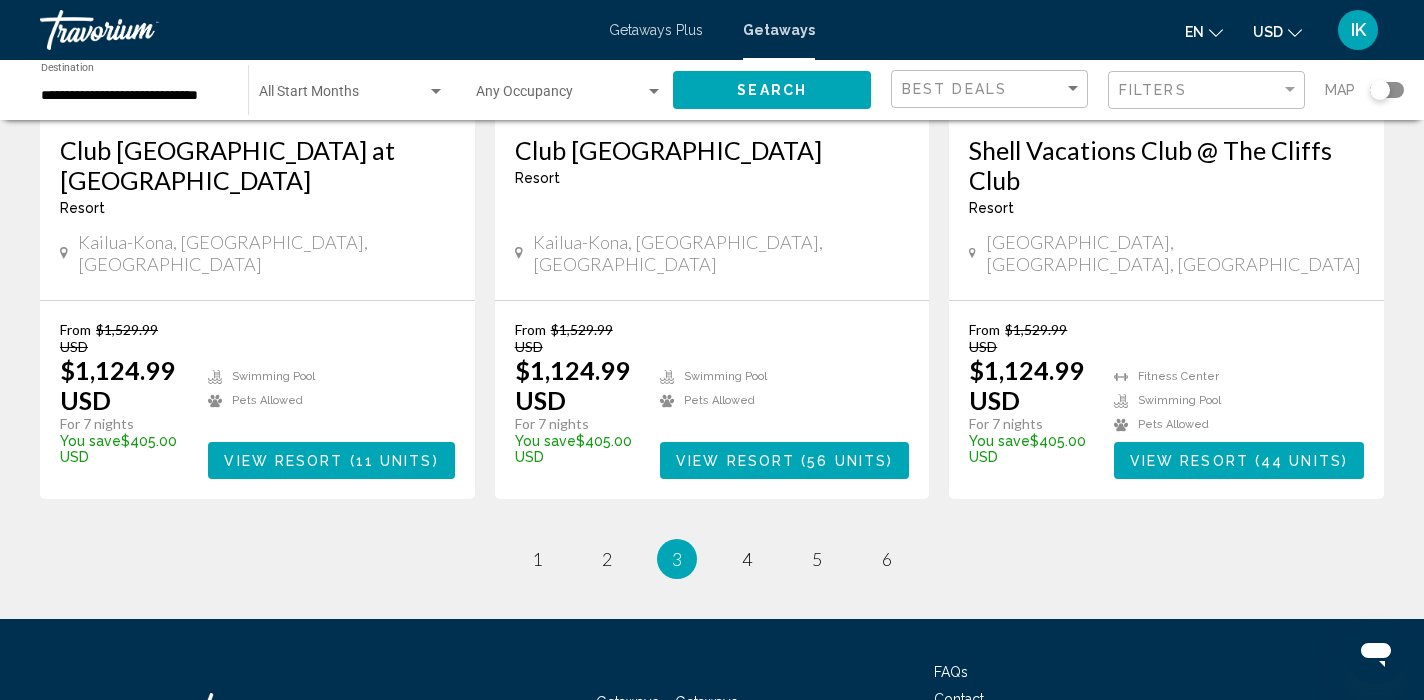 scroll, scrollTop: 2694, scrollLeft: 0, axis: vertical 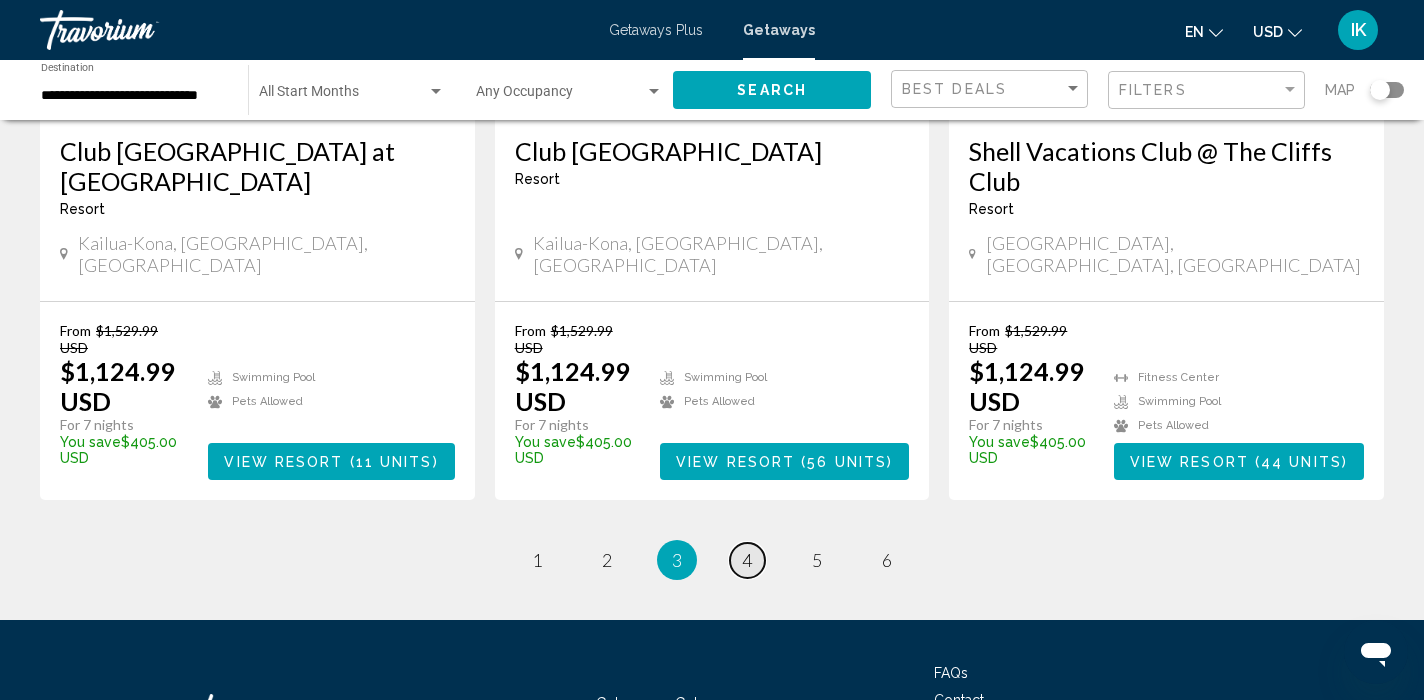 click on "page  4" at bounding box center [747, 560] 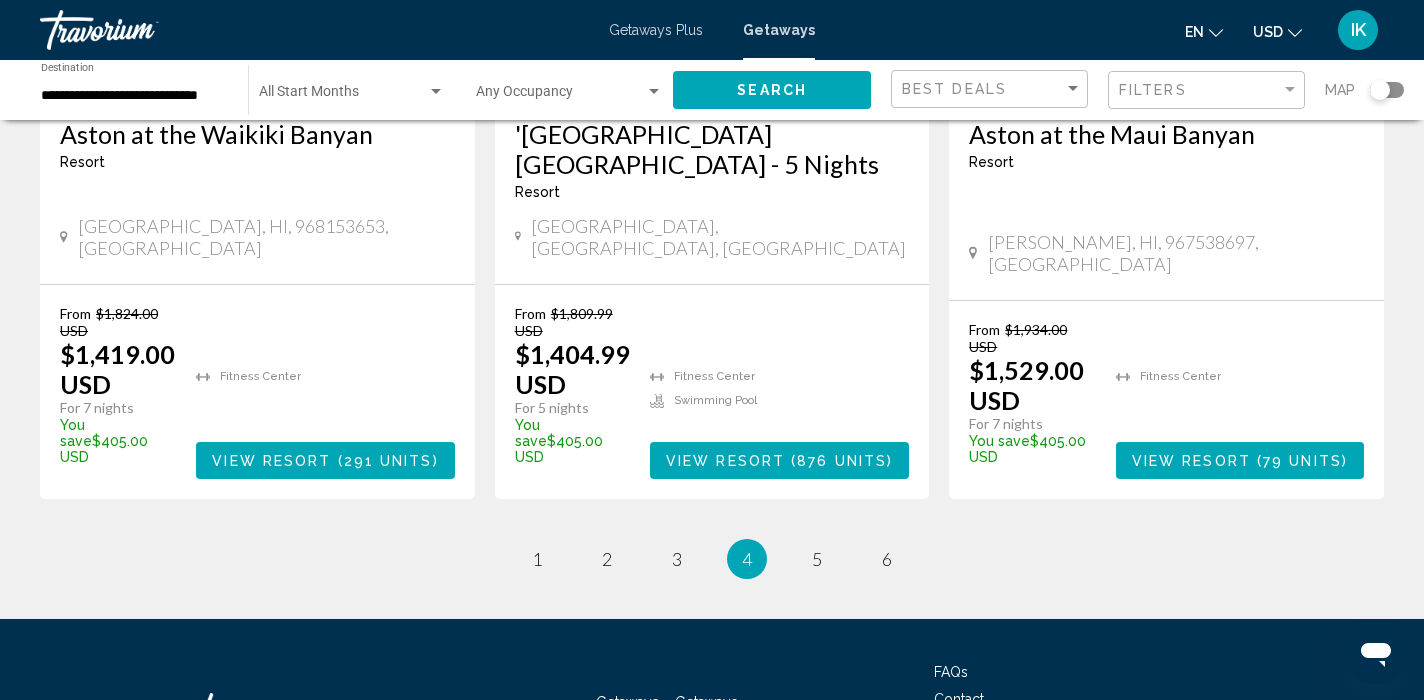 scroll, scrollTop: 2664, scrollLeft: 0, axis: vertical 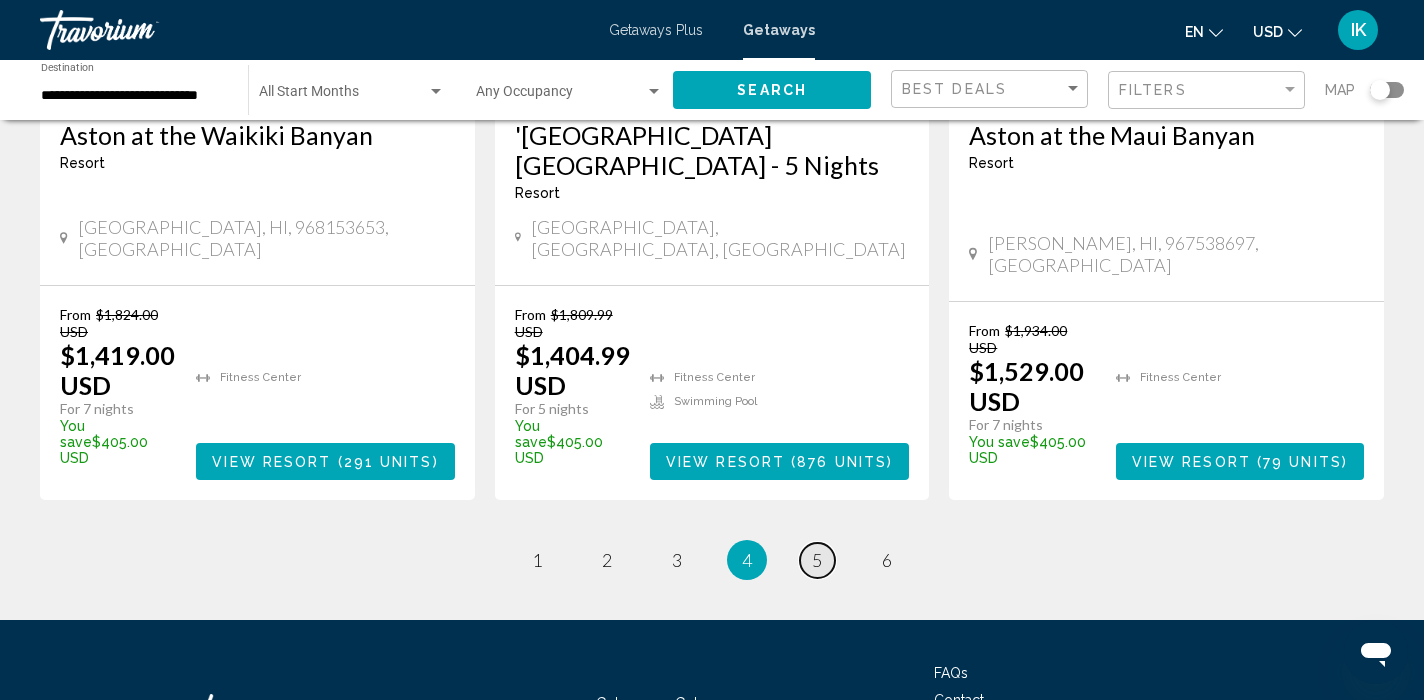 click on "5" at bounding box center (817, 560) 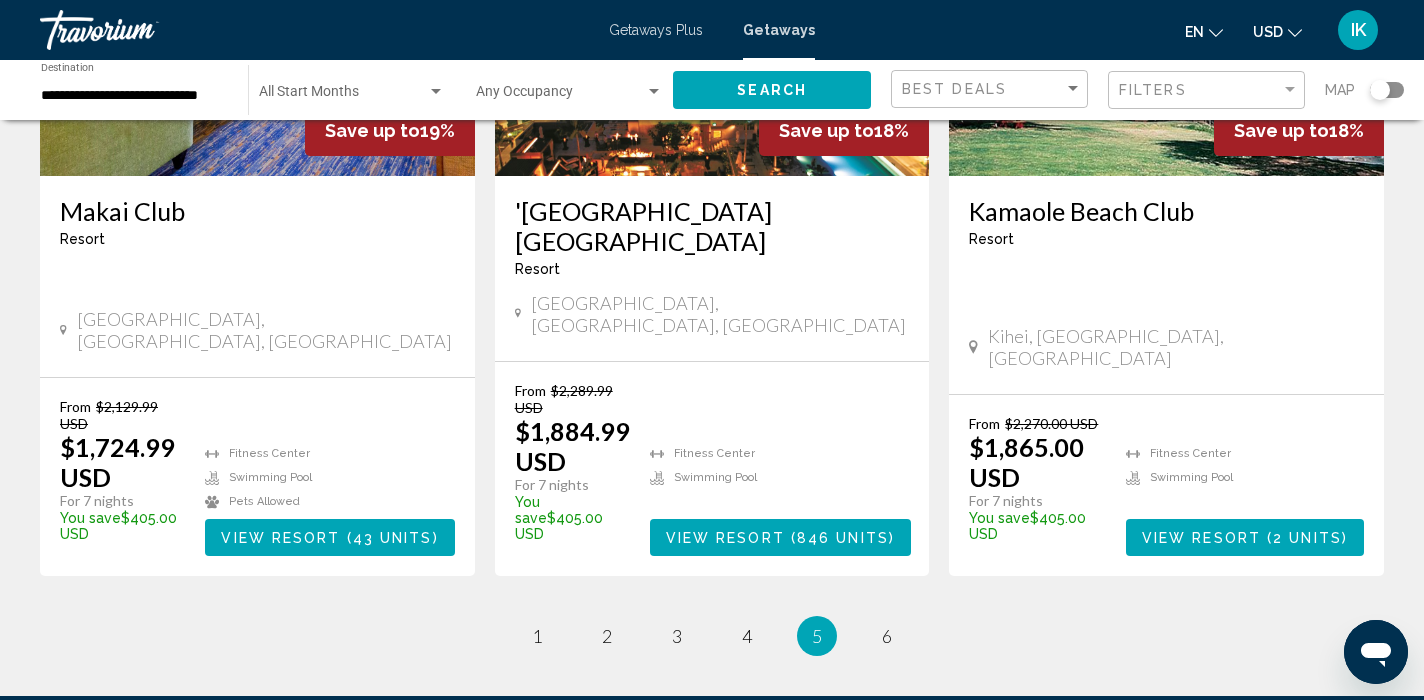 scroll, scrollTop: 2647, scrollLeft: 0, axis: vertical 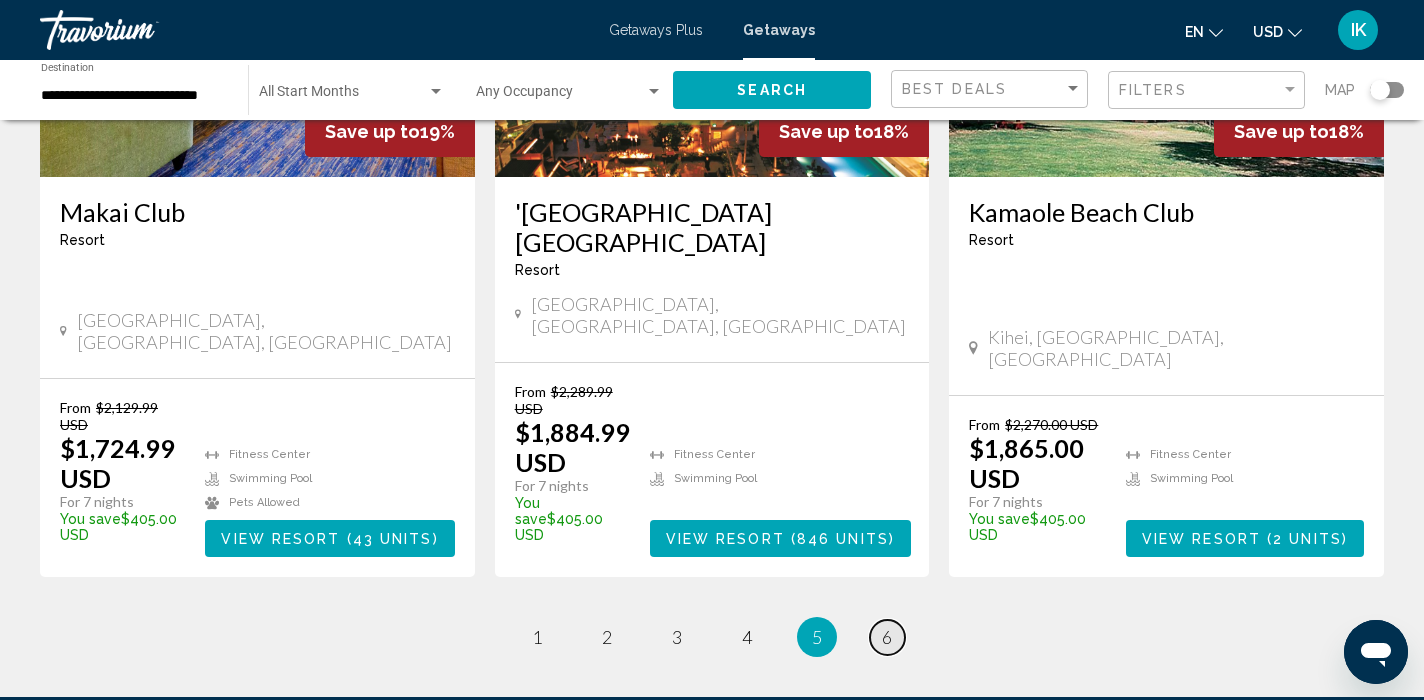 click on "6" at bounding box center [887, 637] 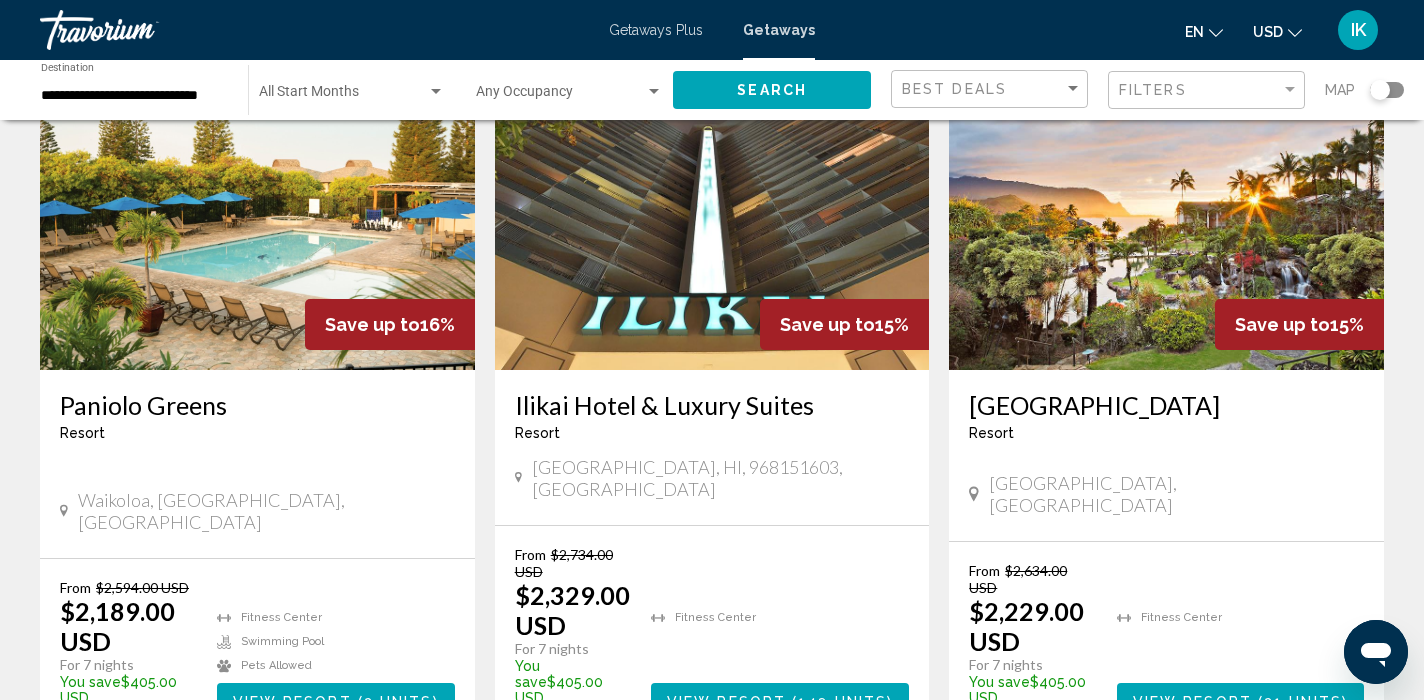 scroll, scrollTop: 833, scrollLeft: 0, axis: vertical 